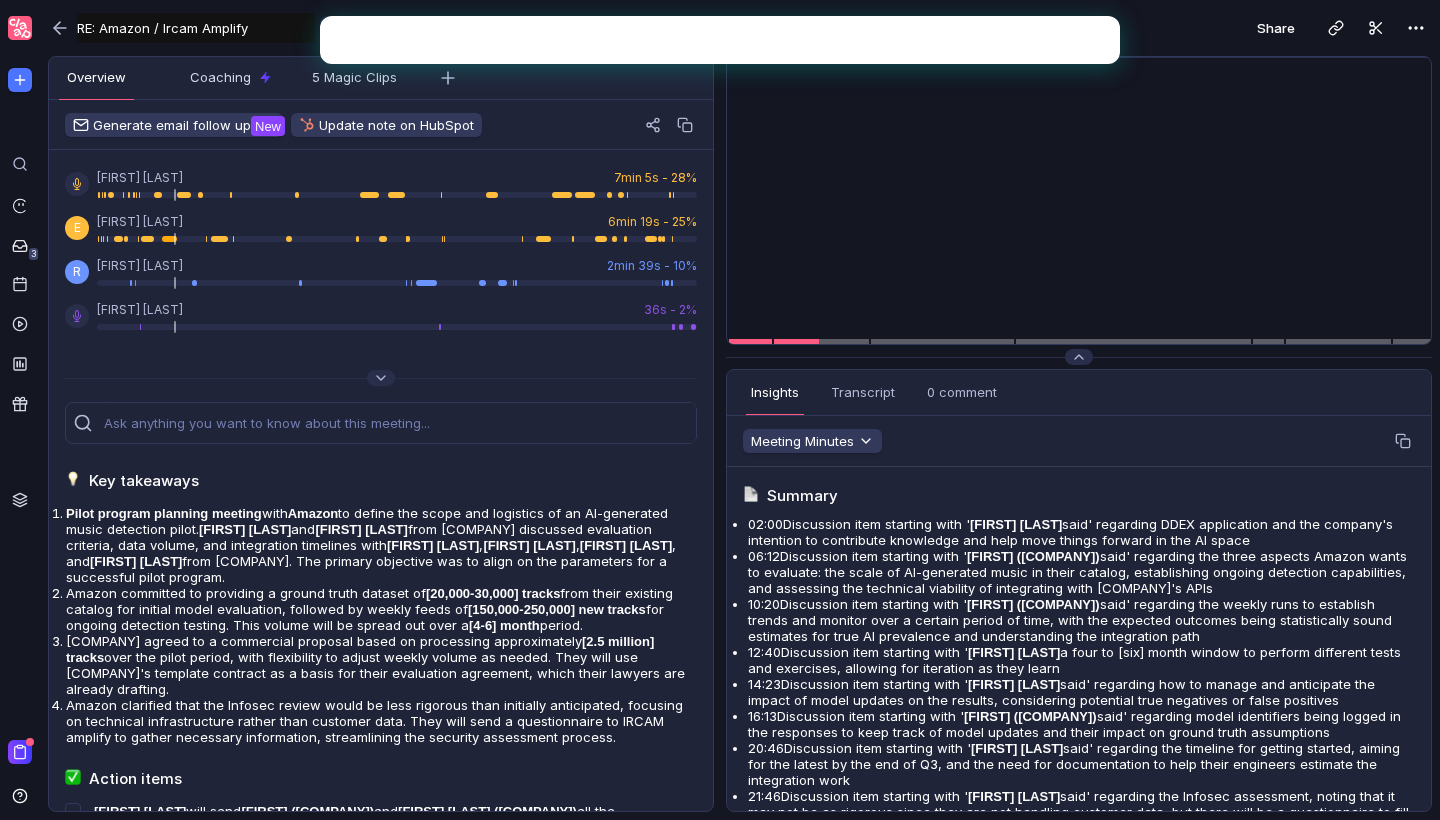 scroll, scrollTop: 0, scrollLeft: 0, axis: both 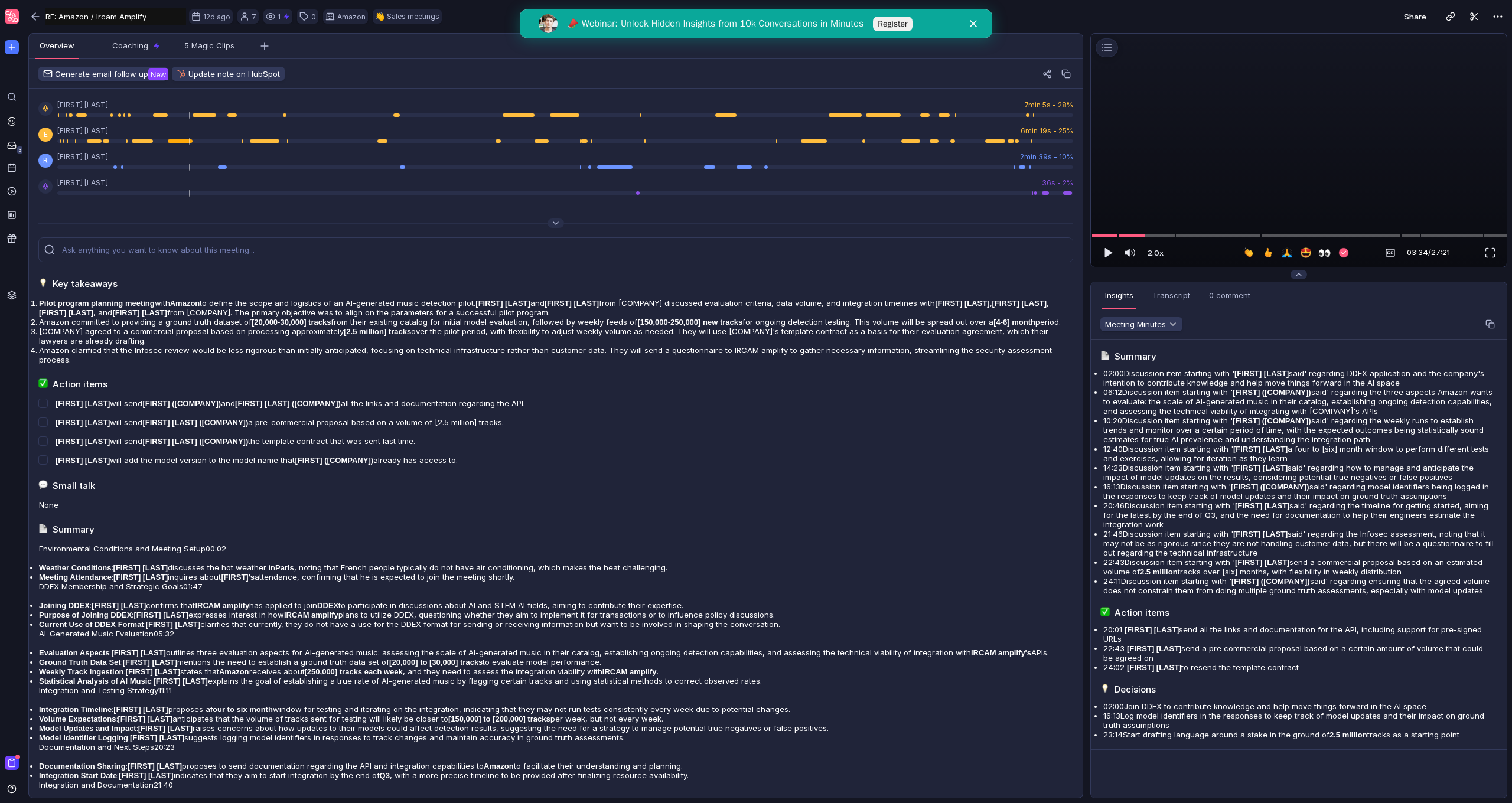 click at bounding box center (1299, 34) 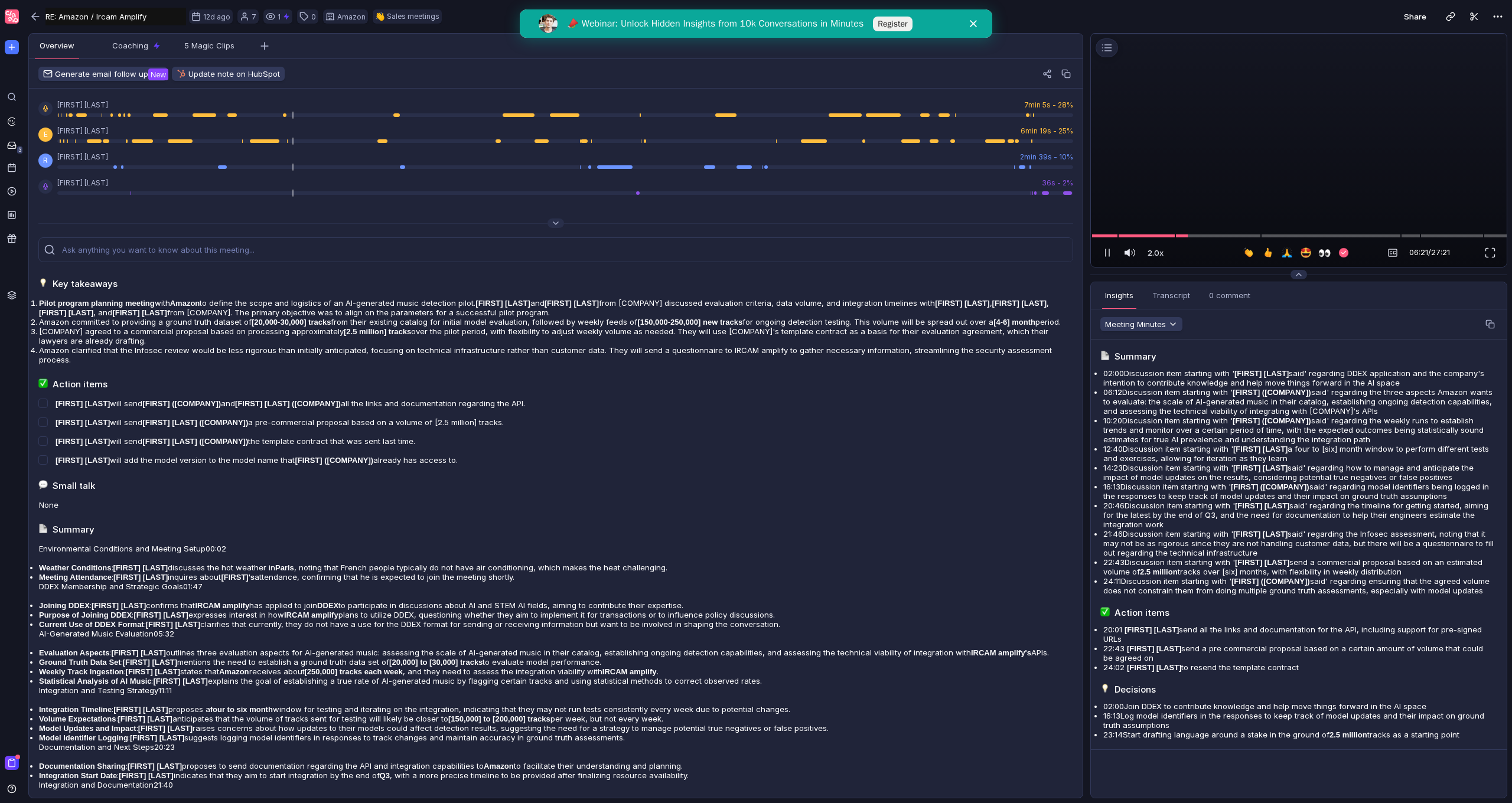 click at bounding box center (1299, 34) 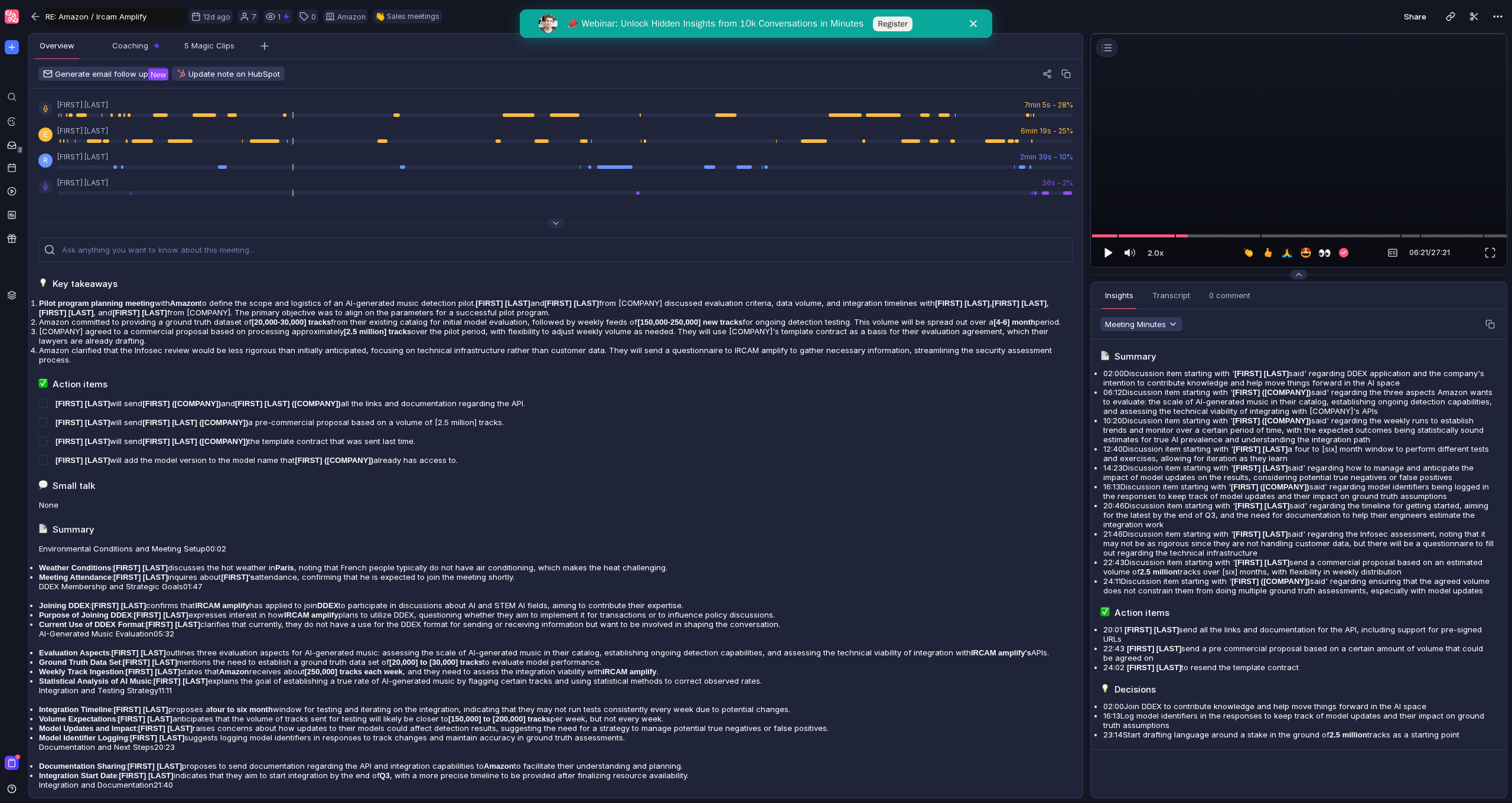 click at bounding box center (1109, 253) 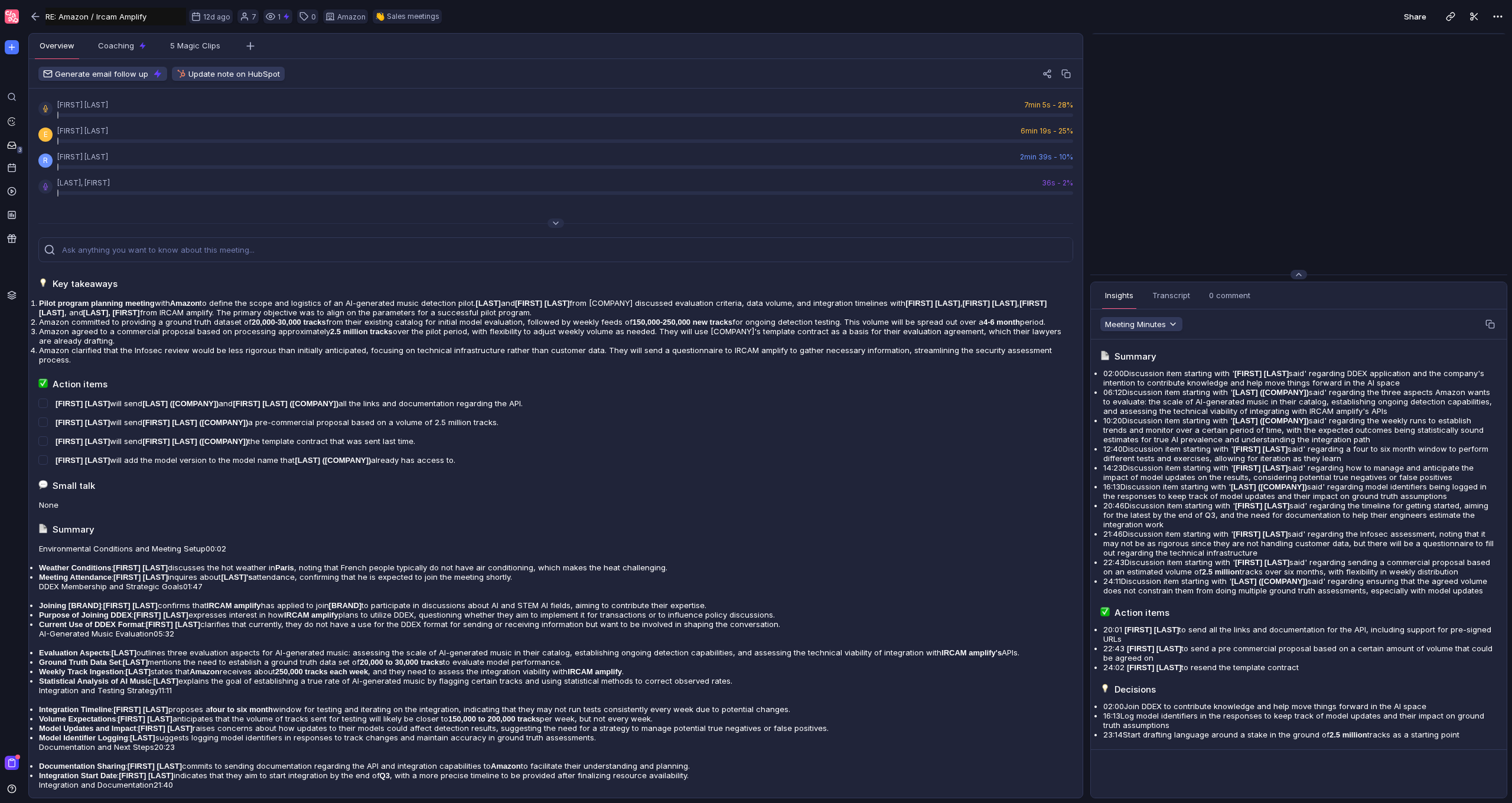 scroll, scrollTop: 0, scrollLeft: 0, axis: both 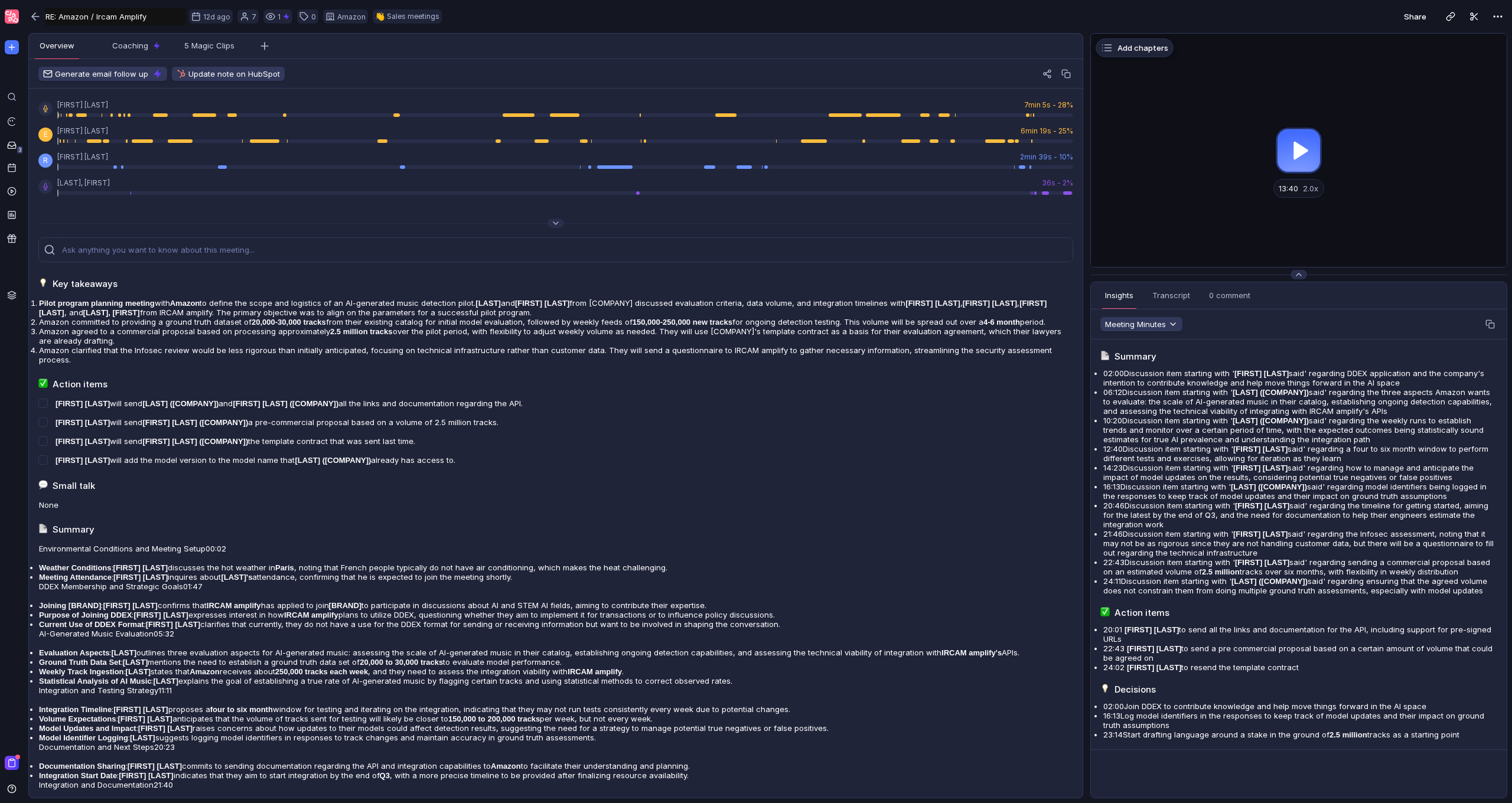 click at bounding box center [1299, 150] 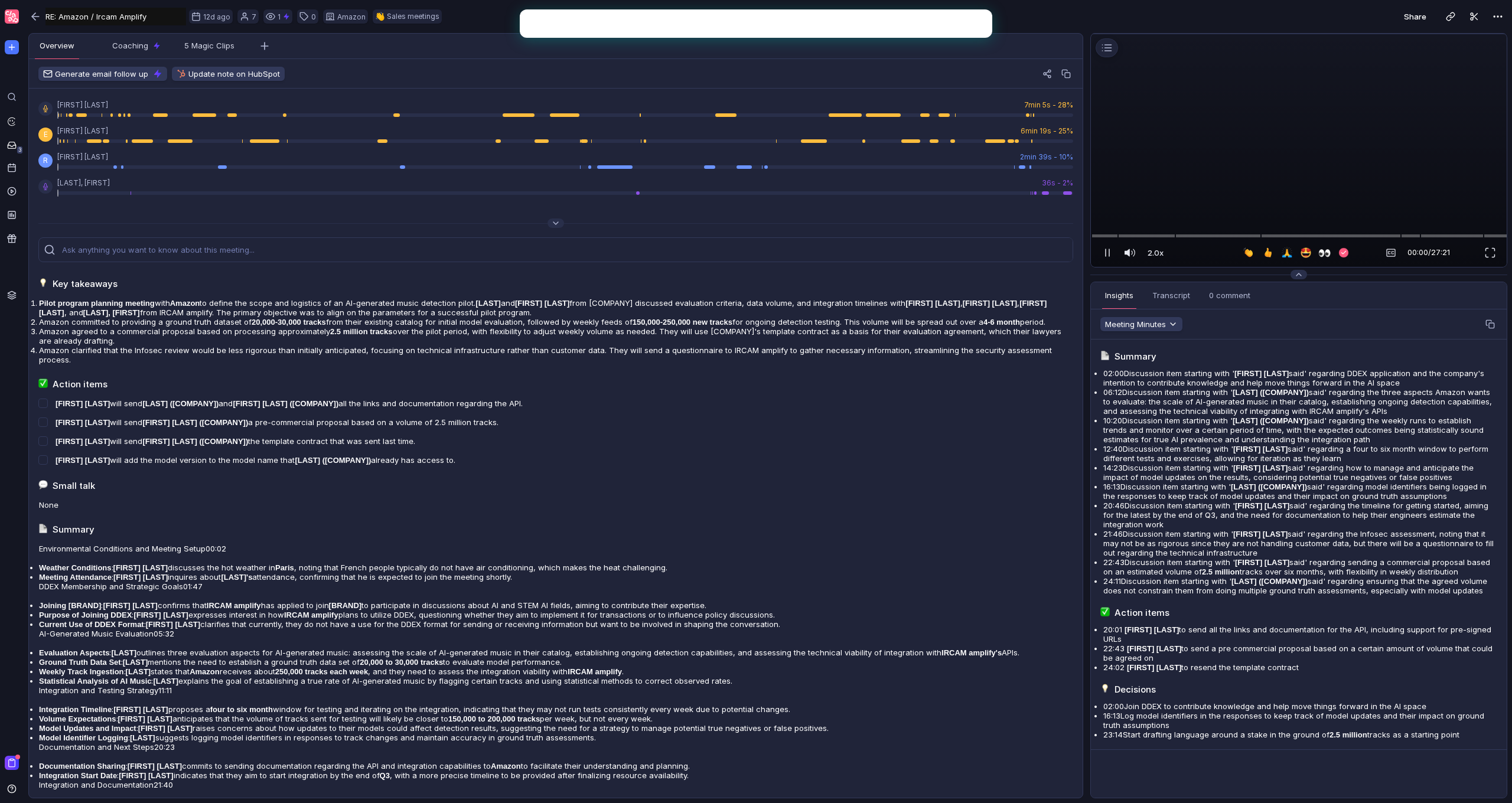 click at bounding box center [1299, 34] 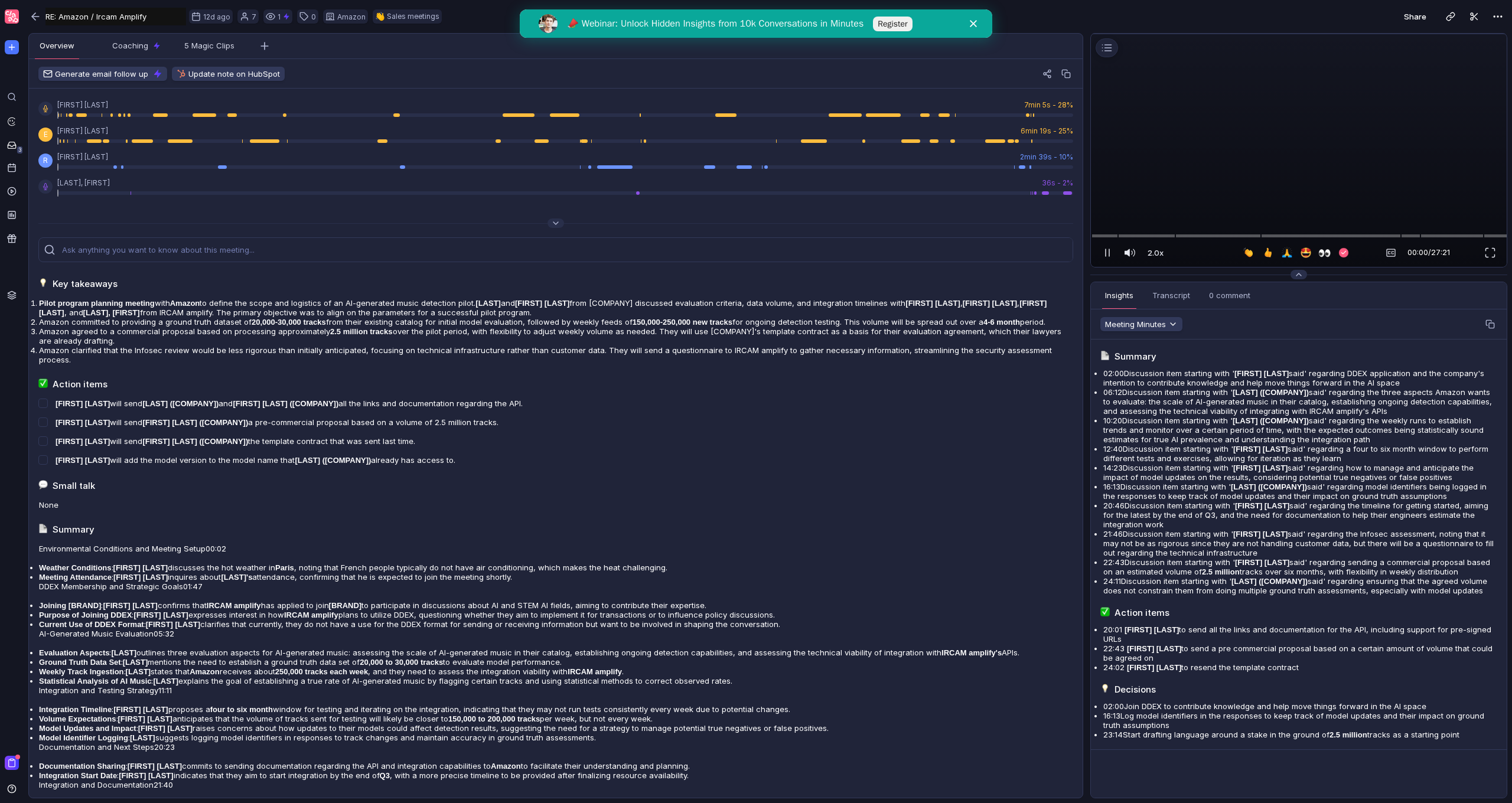 scroll, scrollTop: 0, scrollLeft: 0, axis: both 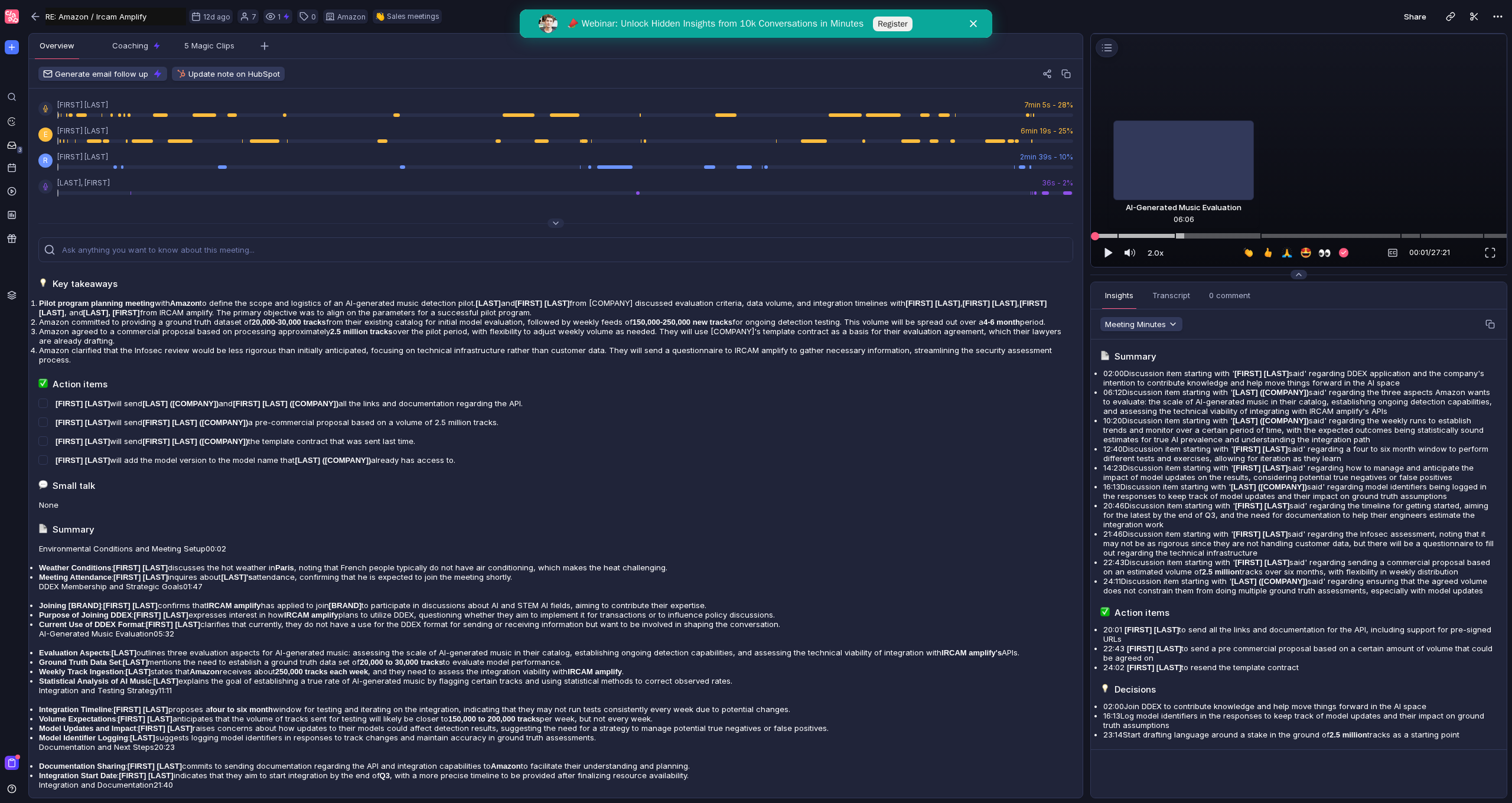 click at bounding box center (1299, 236) 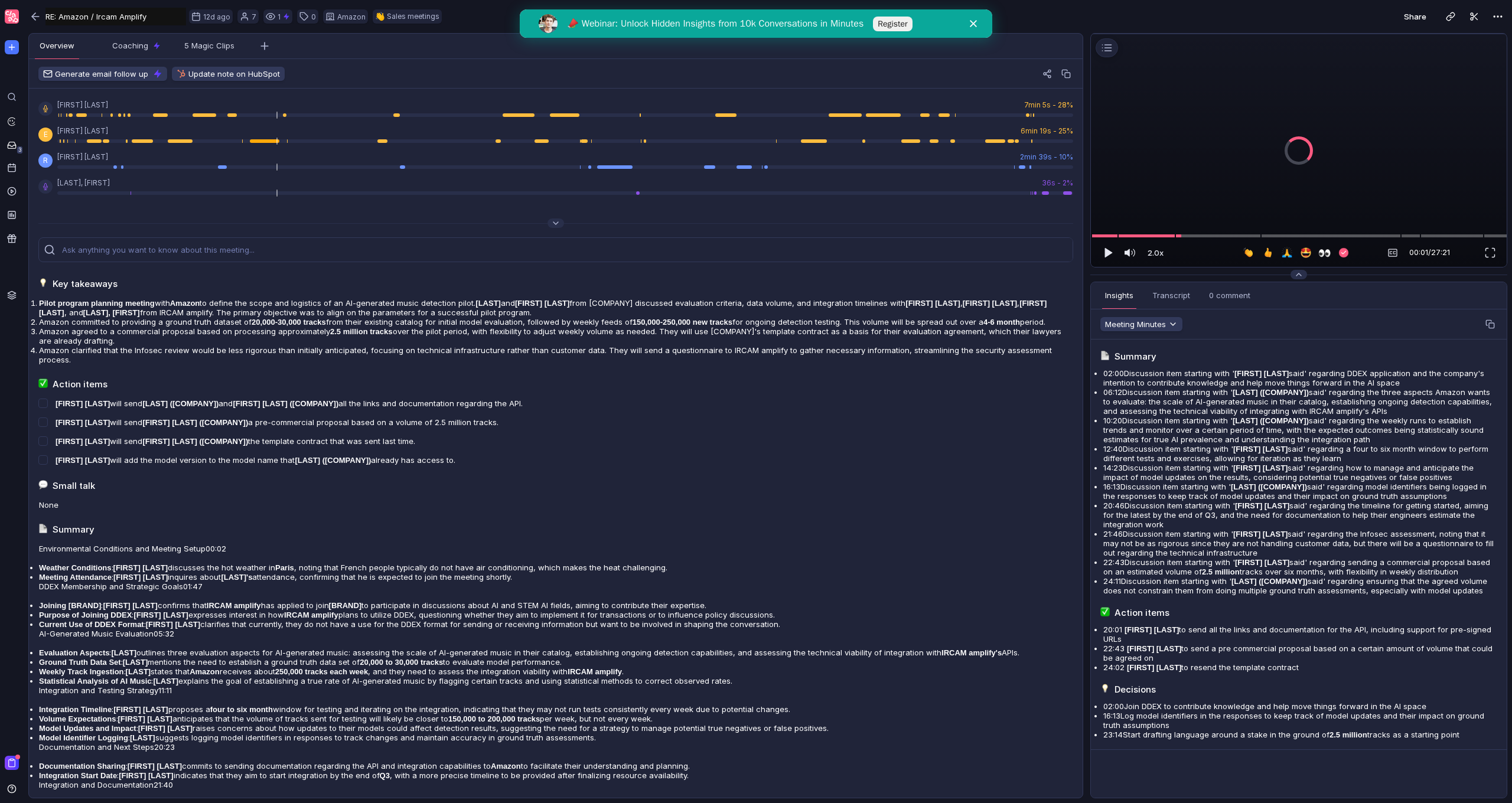 click at bounding box center (1299, 34) 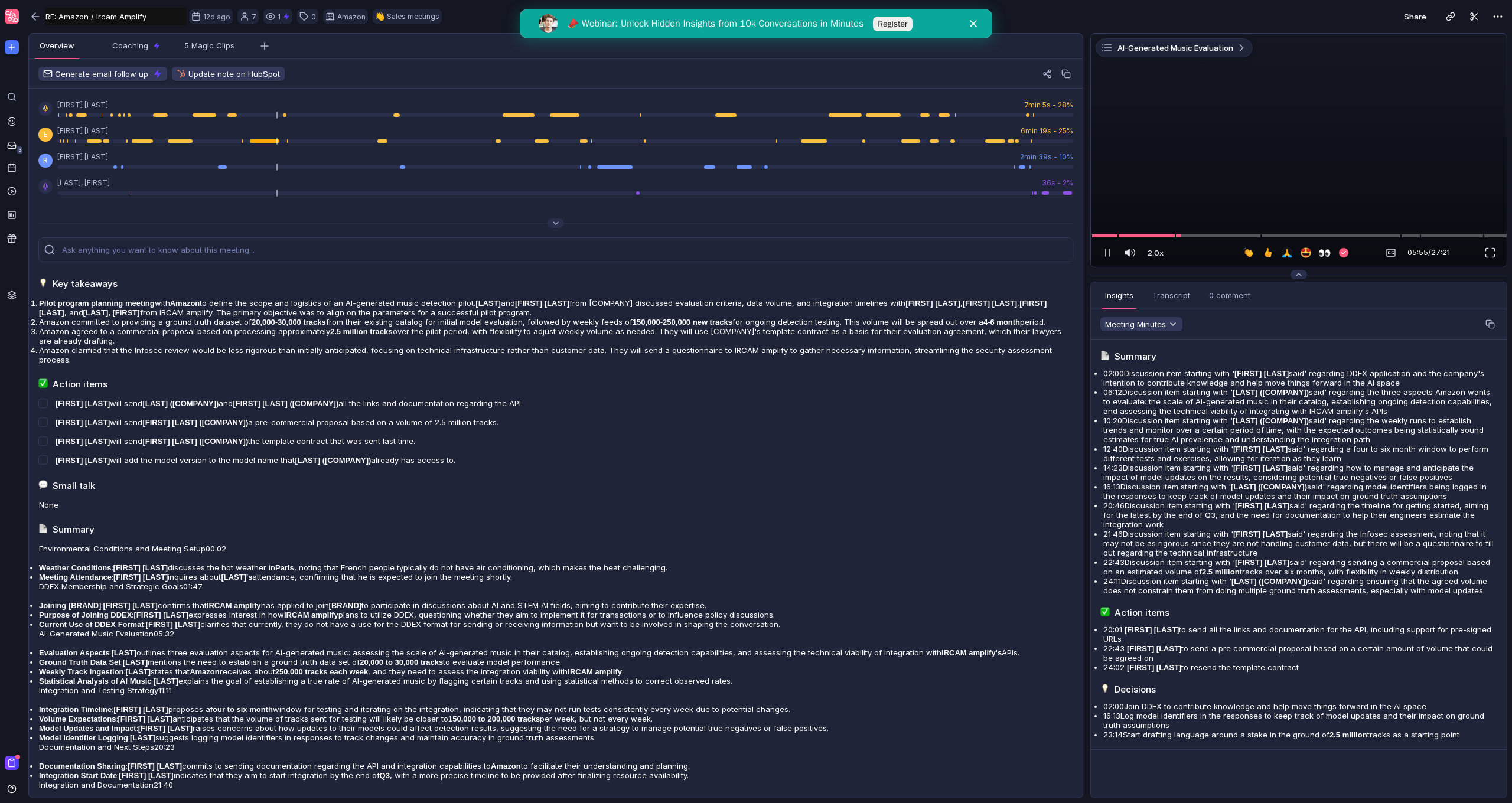 click at bounding box center [1299, 34] 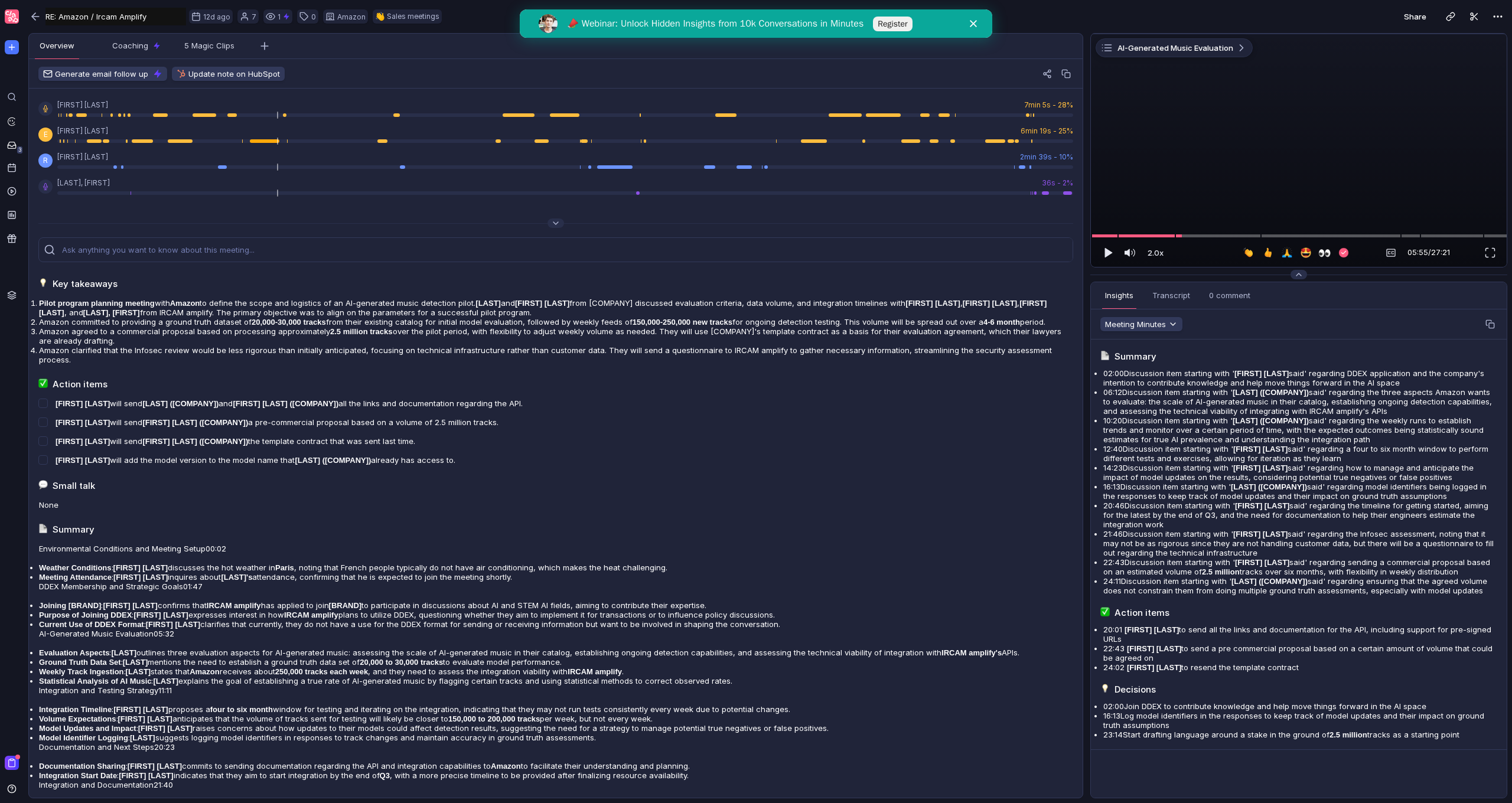 click at bounding box center [1299, 34] 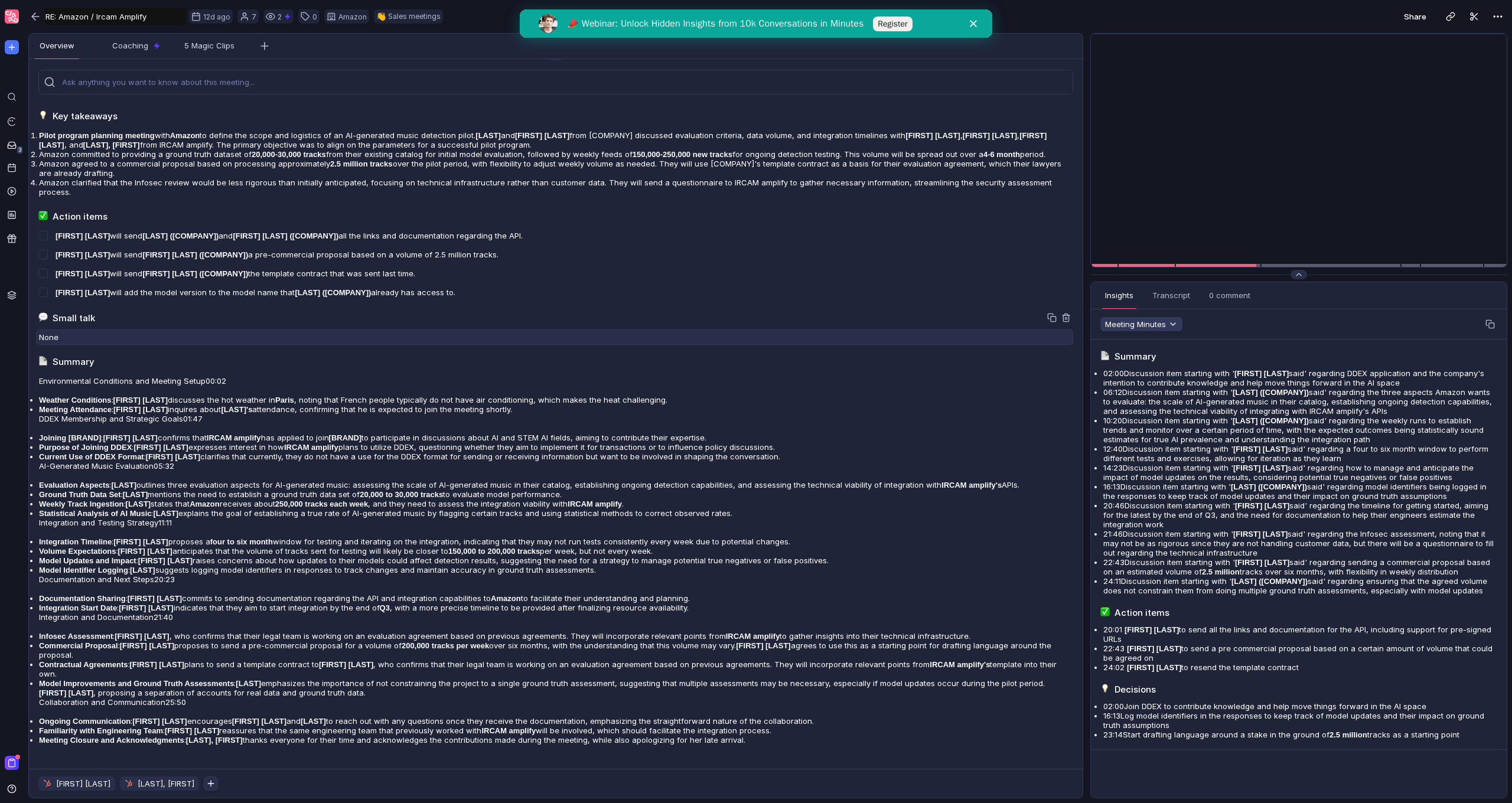 scroll, scrollTop: 368, scrollLeft: 0, axis: vertical 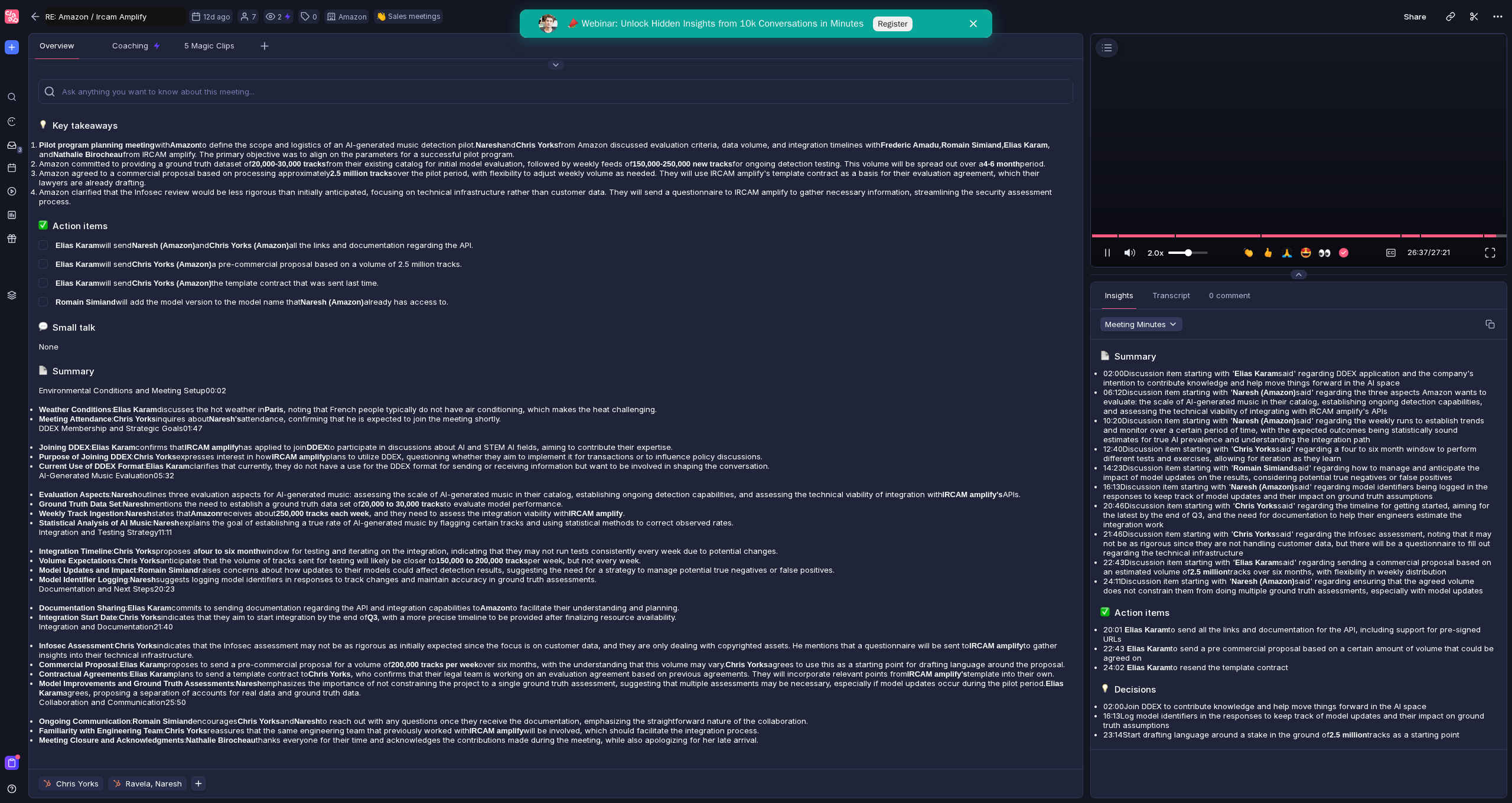 click on "2.0x" at bounding box center [1155, 253] 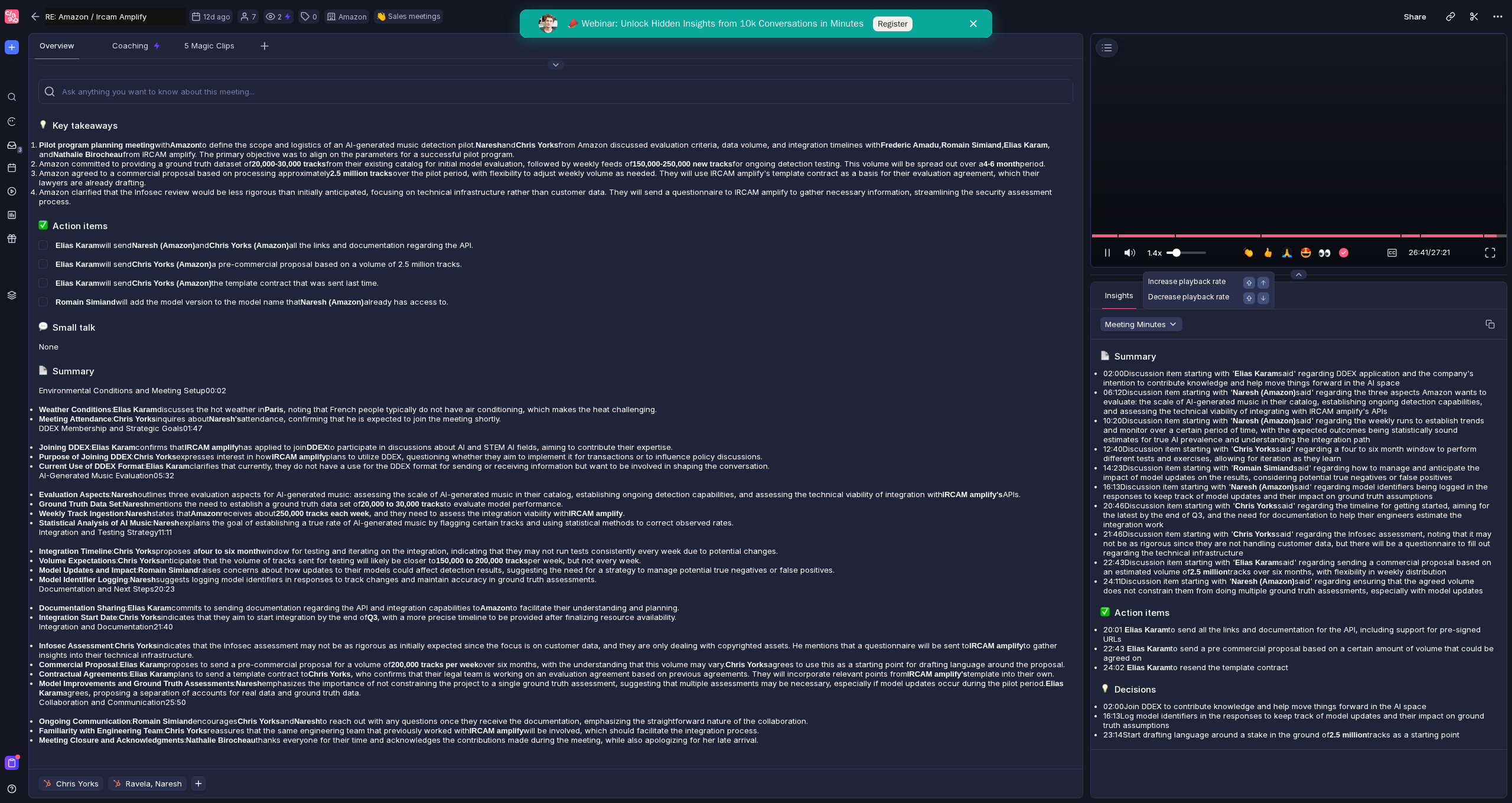 click at bounding box center (1186, 253) 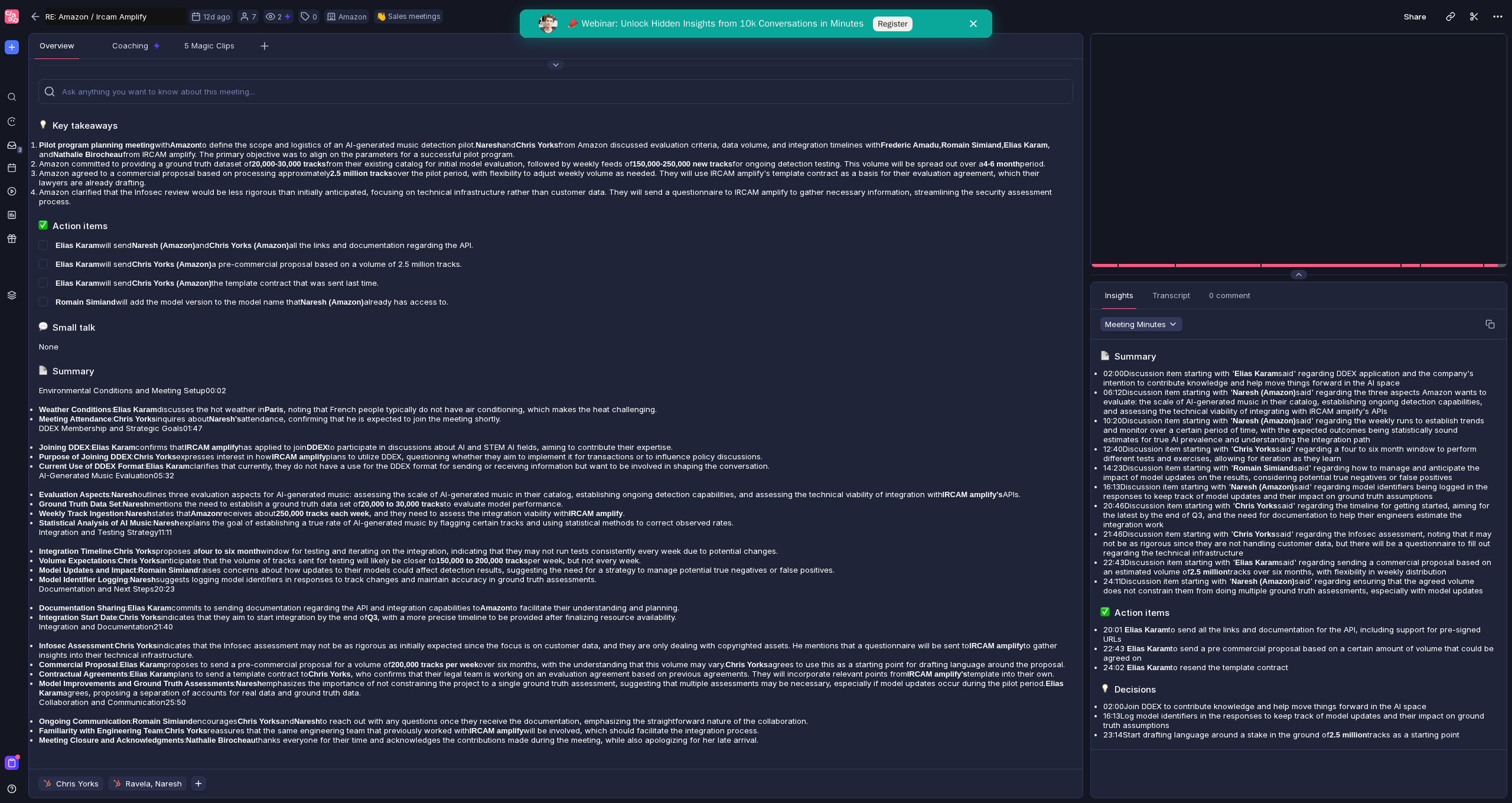 click on "Insights Transcript 0 comment Overview Coaching 5 Magic Clips" at bounding box center [1299, 296] 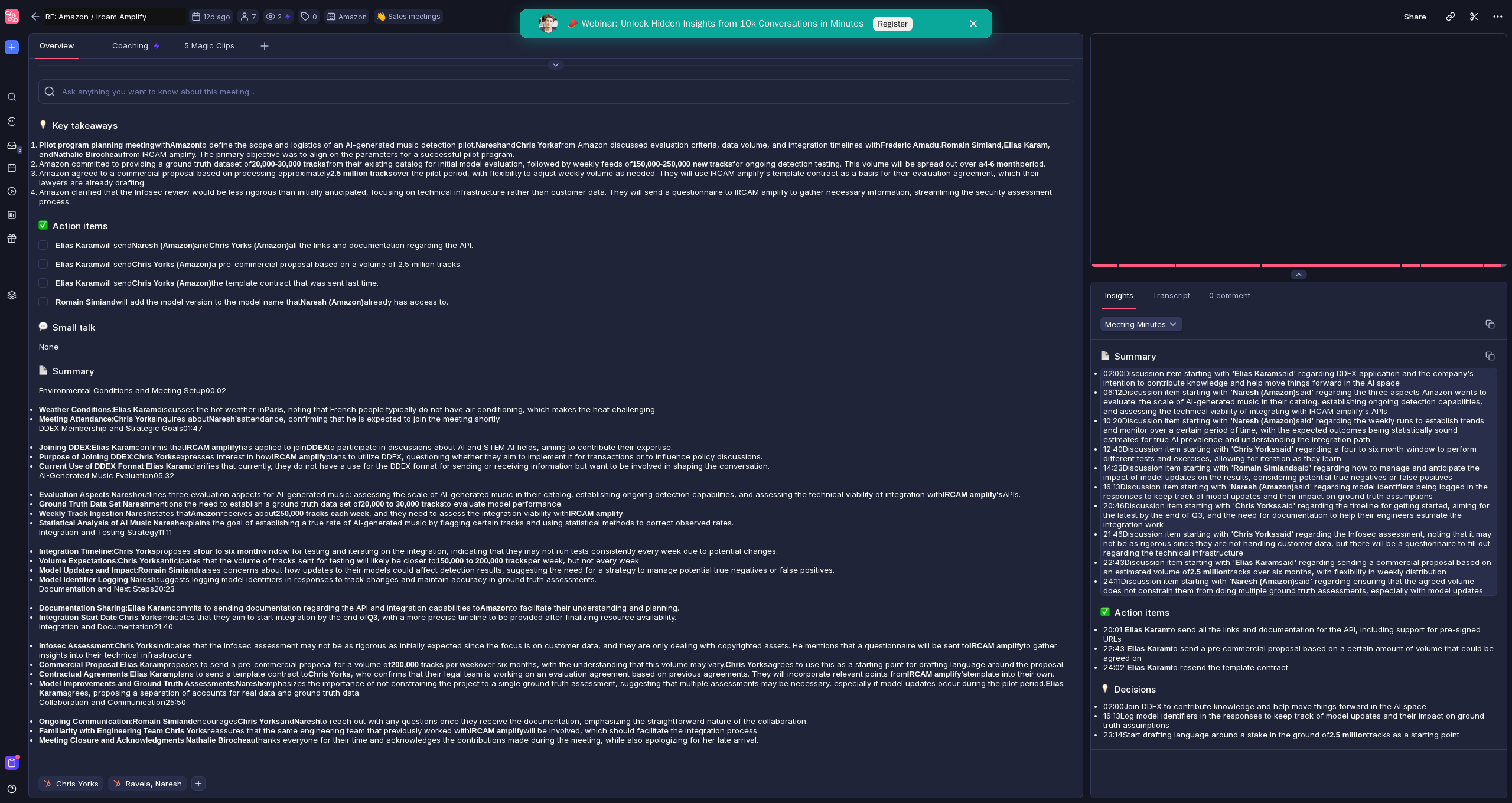 drag, startPoint x: 1315, startPoint y: 360, endPoint x: 1308, endPoint y: 404, distance: 44.55334 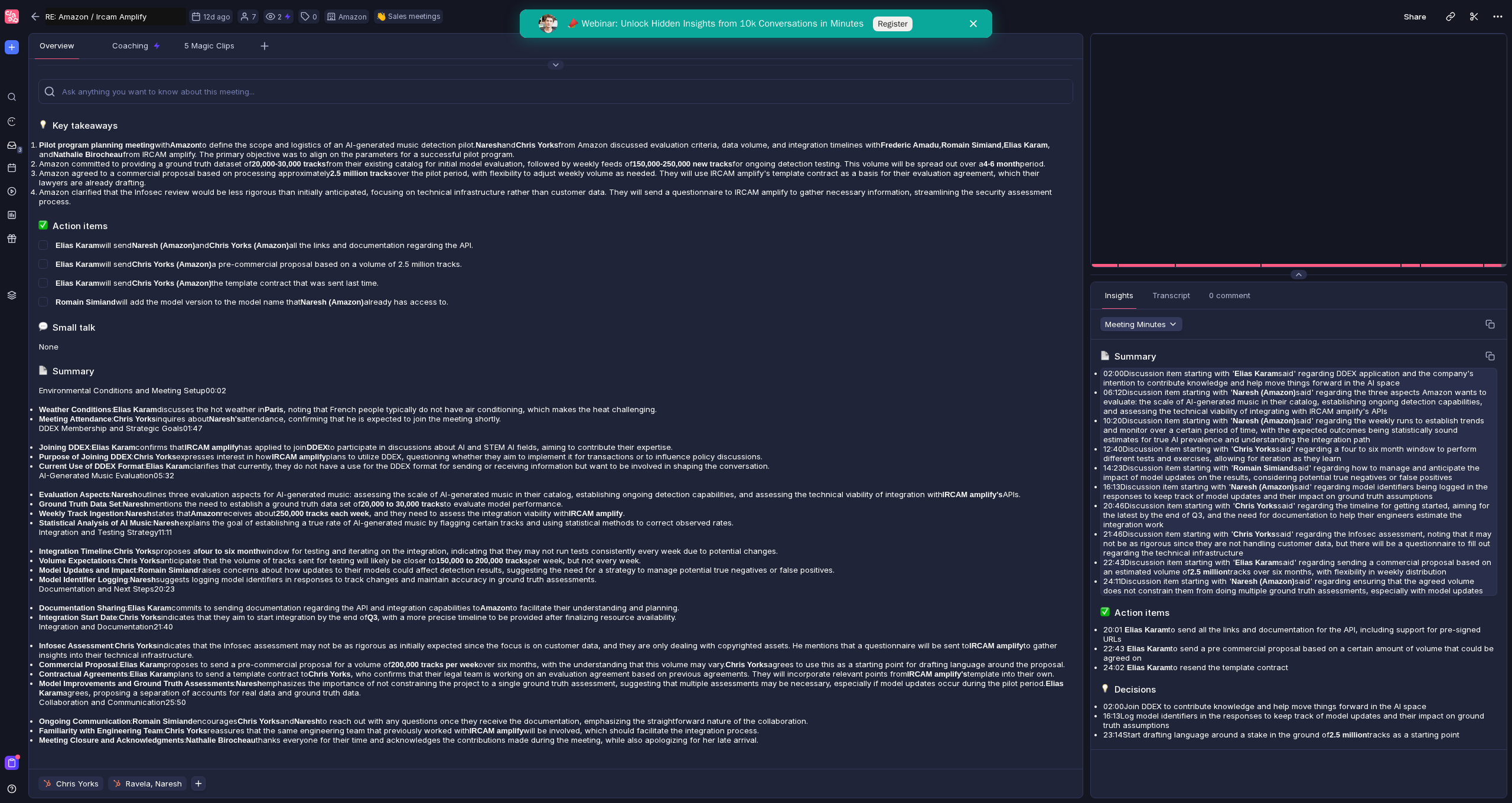 click on "Summary 02:00  Discussion item starting with ' Elias Karam  said' regarding DDEX application and the company's intention to contribute knowledge and help move things forward in the AI space 06:12  Discussion item starting with ' Naresh (Amazon)  said' regarding the three aspects Amazon wants to evaluate: the scale of AI-generated music in their catalog, establishing ongoing detection capabilities, and assessing the technical viability of integrating with IRCAM amplify's APIs 10:20  Discussion item starting with ' Naresh (Amazon)  said' regarding the weekly runs to establish trends and monitor over a certain period of time, with the expected outcomes being statistically sound estimates for true AI prevalence and understanding the integration path 12:40  Discussion item starting with ' Chris Yorks  said' regarding a four to six month window to perform different tests and exercises, allowing for iteration as they learn 14:23  Discussion item starting with ' Romain Simiand 16:13  Discussion item starting with '" at bounding box center (1299, 472) 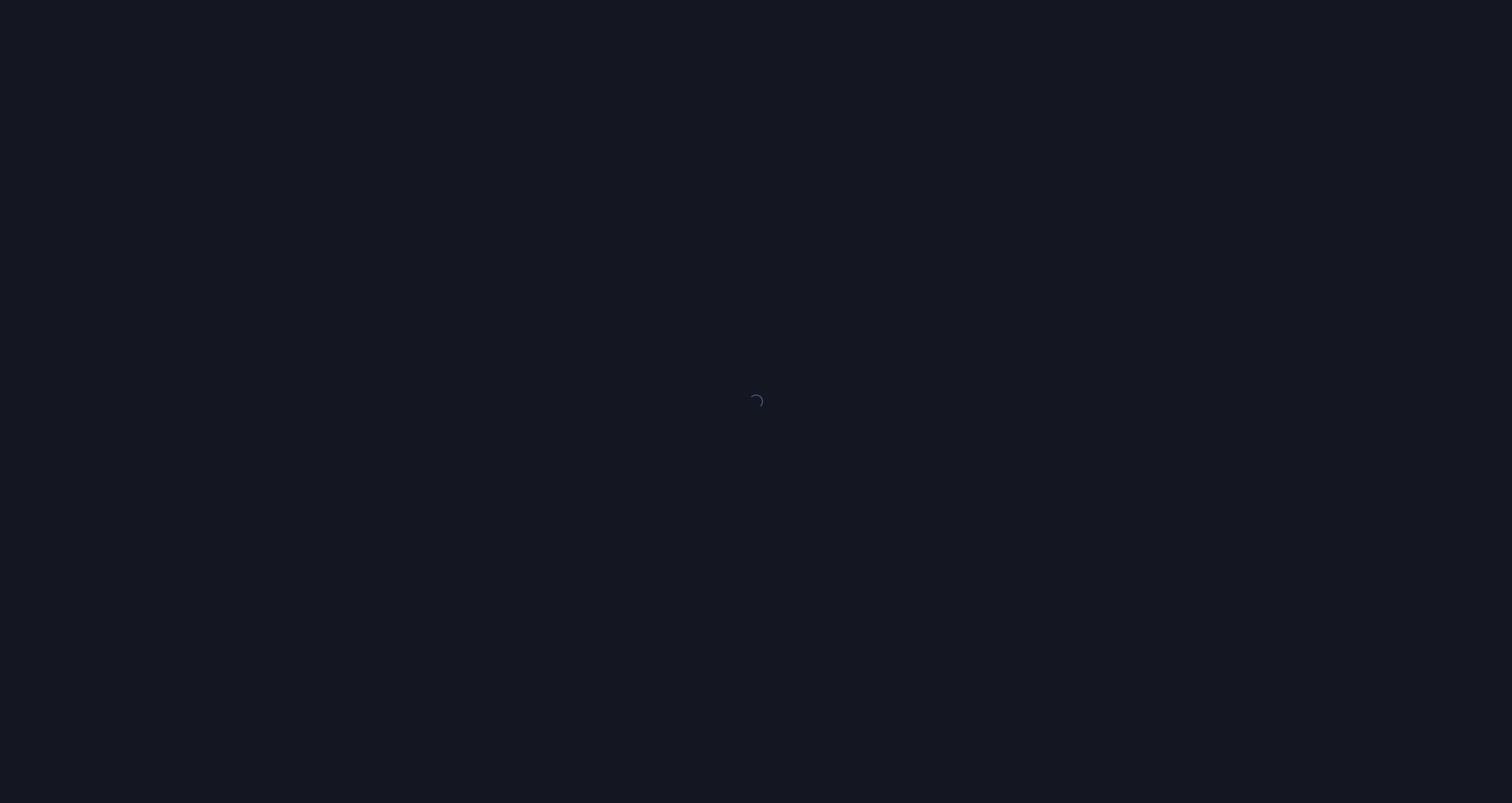 scroll, scrollTop: 0, scrollLeft: 0, axis: both 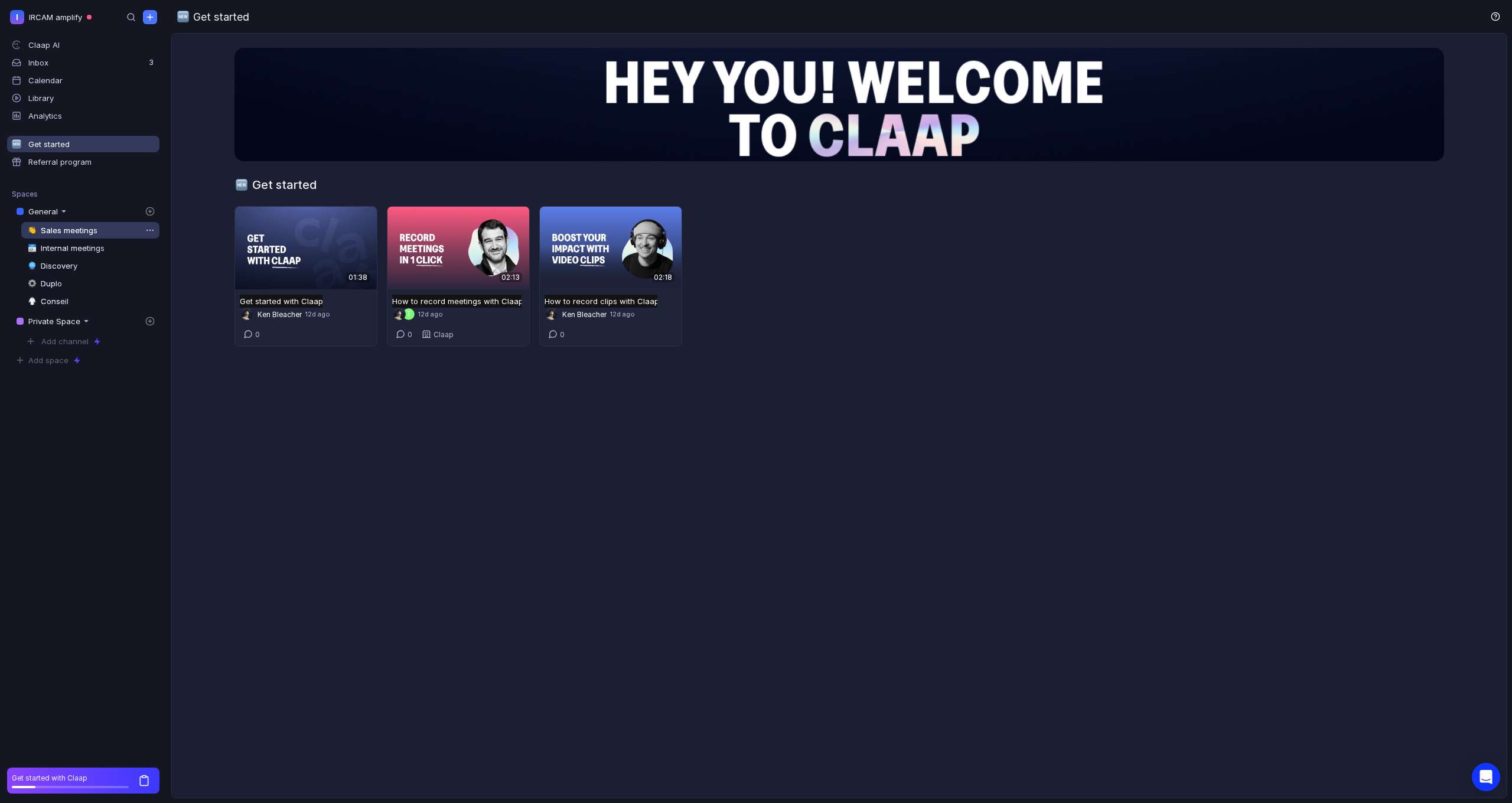 click on "Sales meetings" at bounding box center (69, 230) 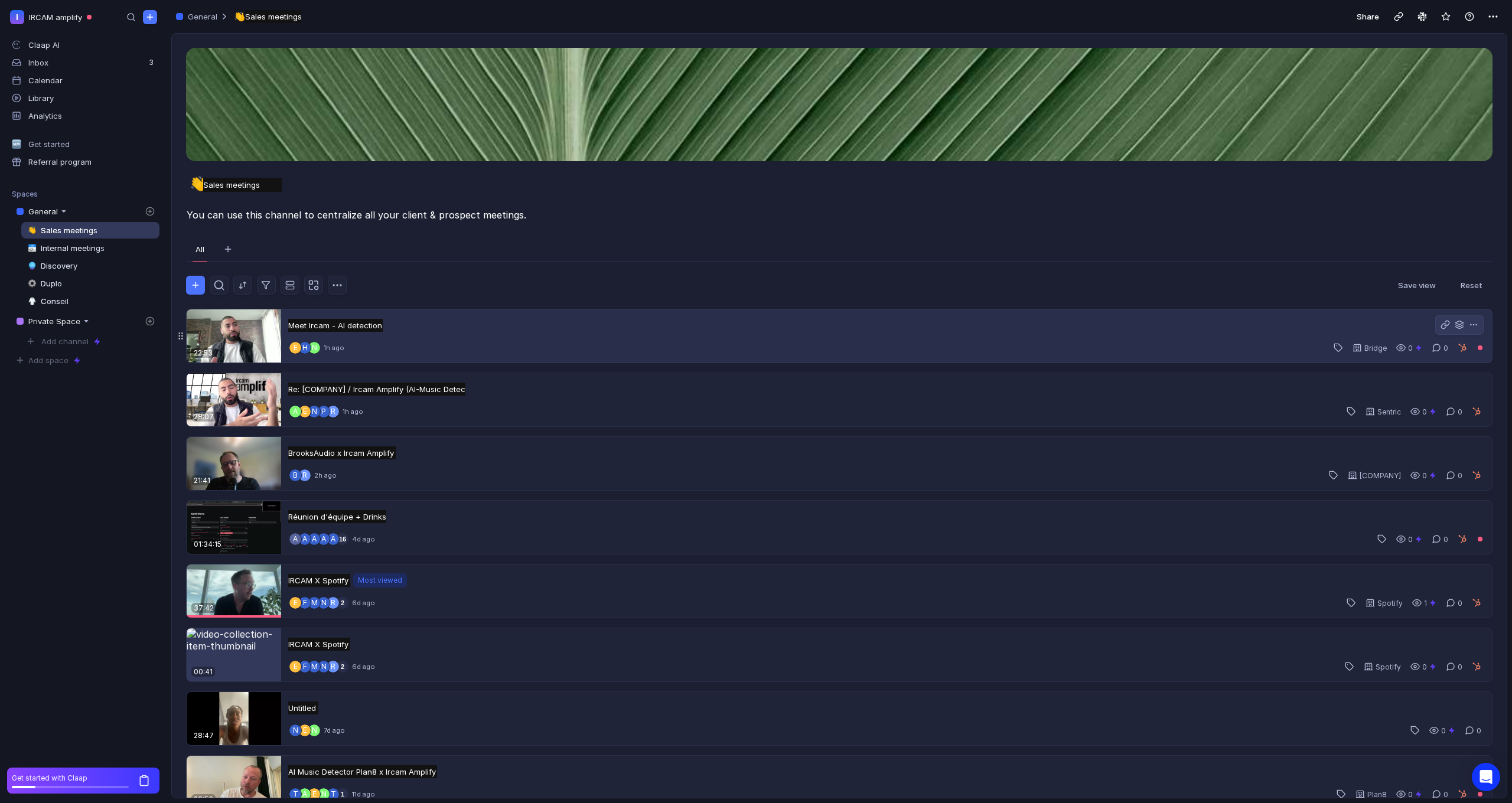click on "Meet Ircam - AI detection Meet Ircam - AI detection Untitled" at bounding box center [335, 325] 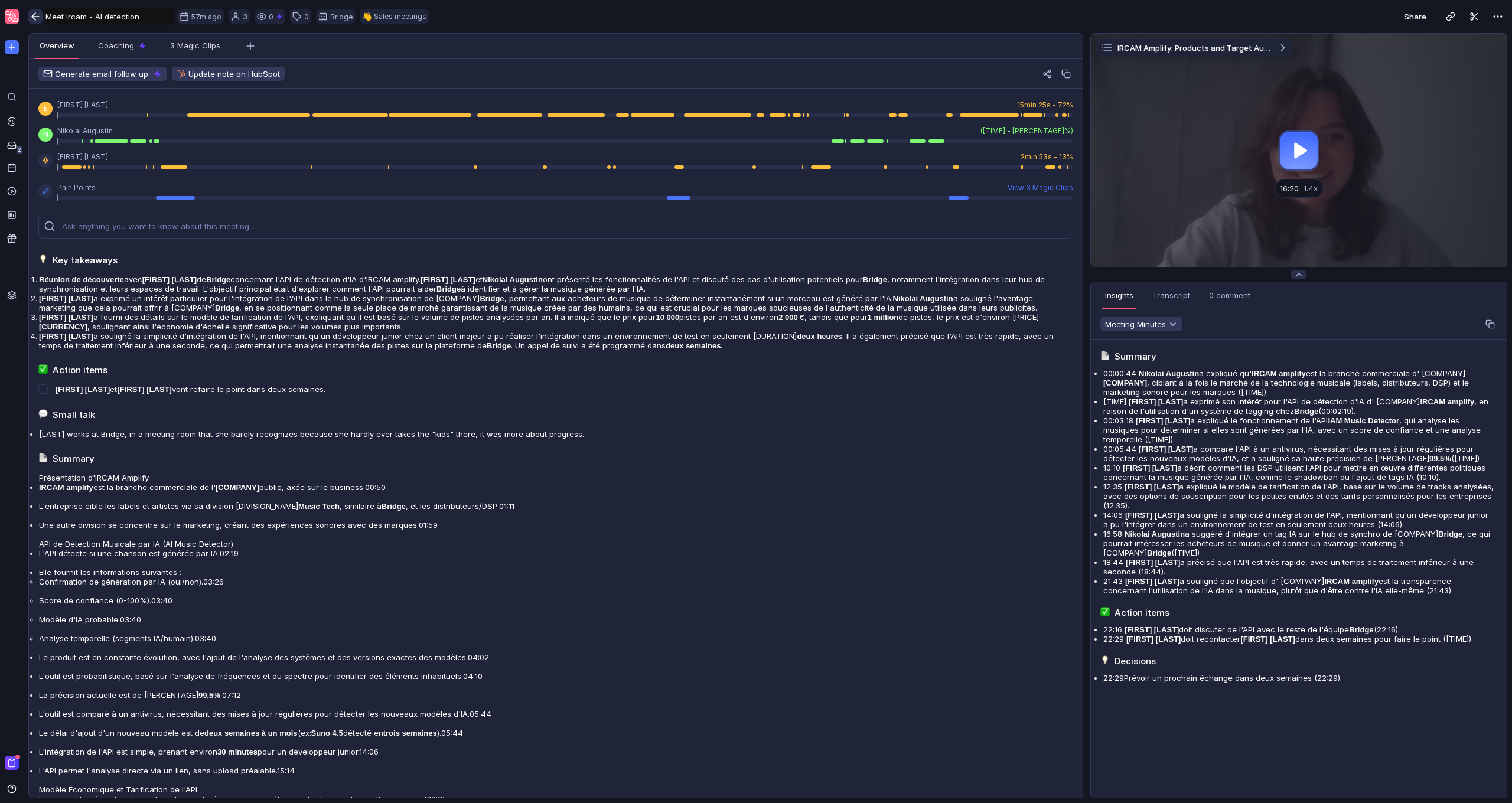 click at bounding box center (35, 17) 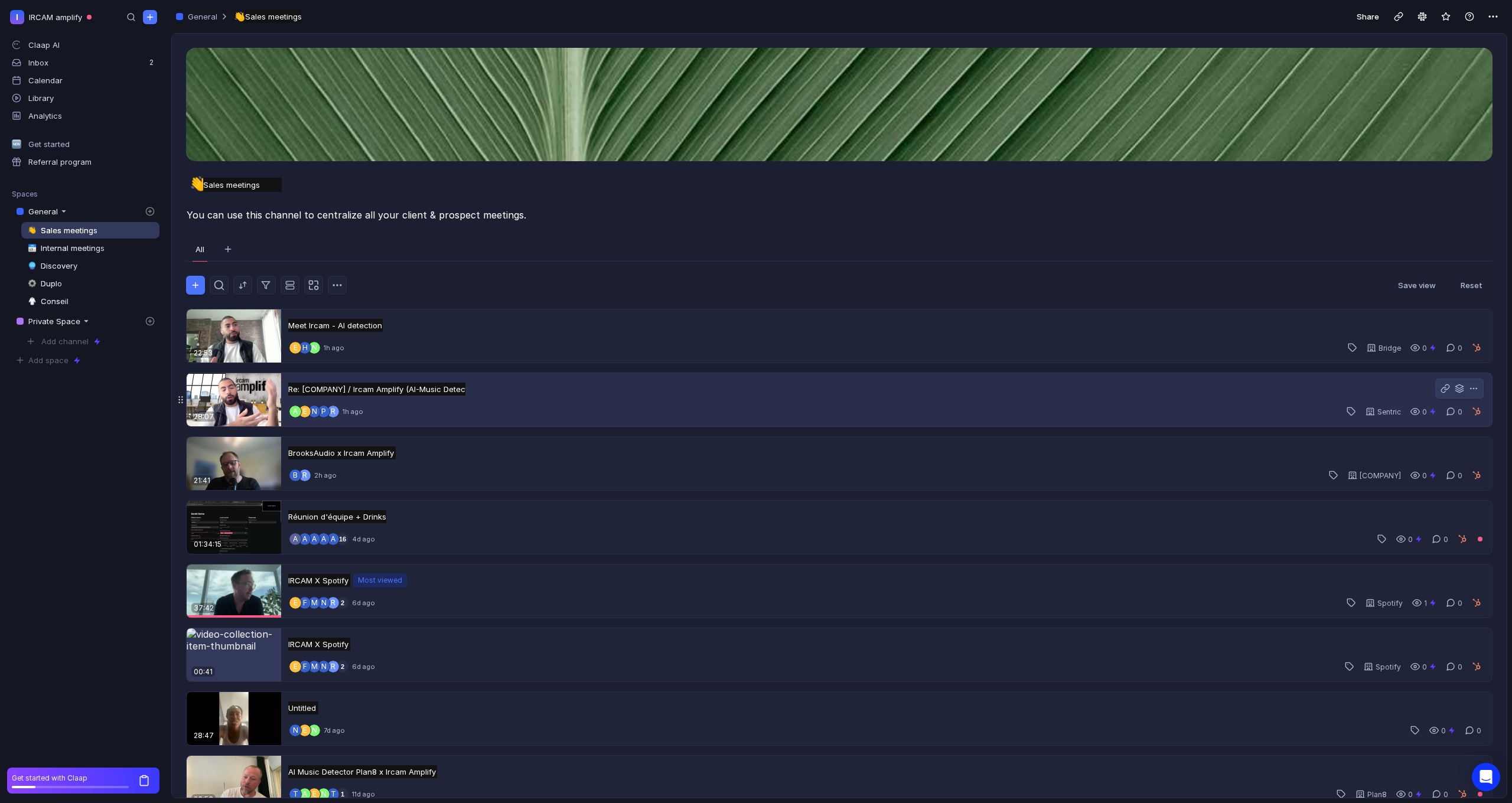 click at bounding box center (234, 400) 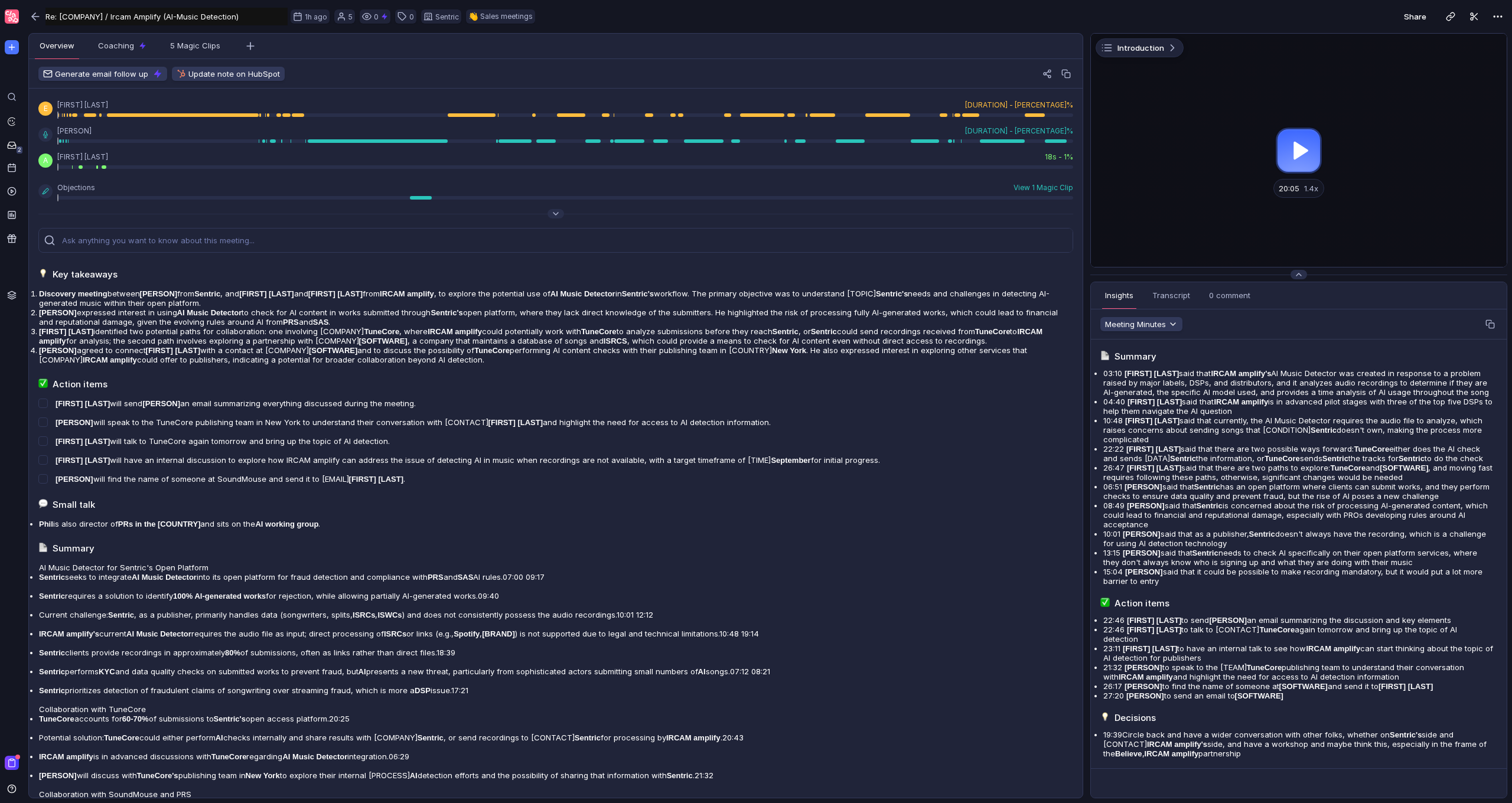 click at bounding box center (1299, 150) 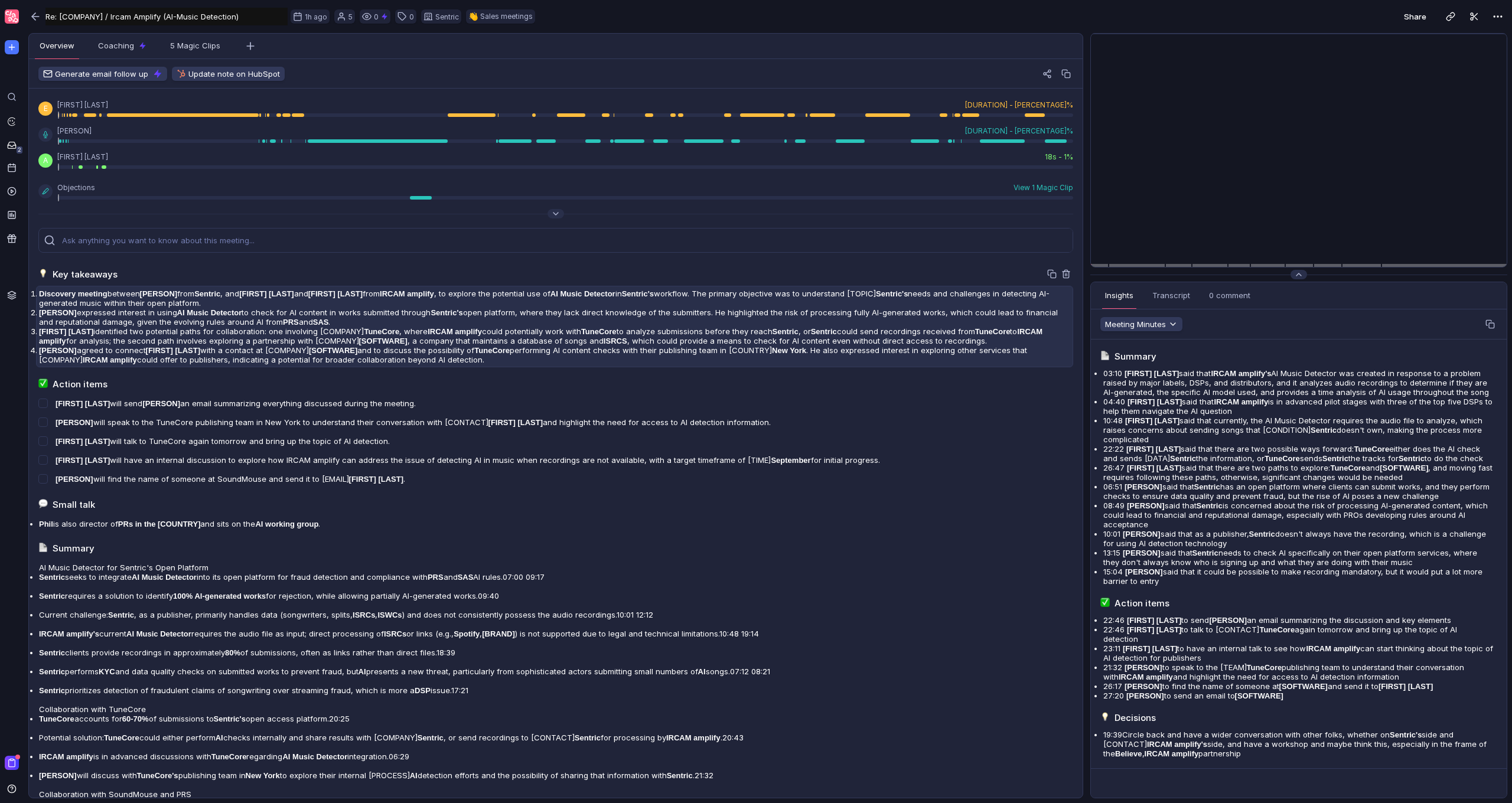 click on "Sentric" at bounding box center (207, 293) 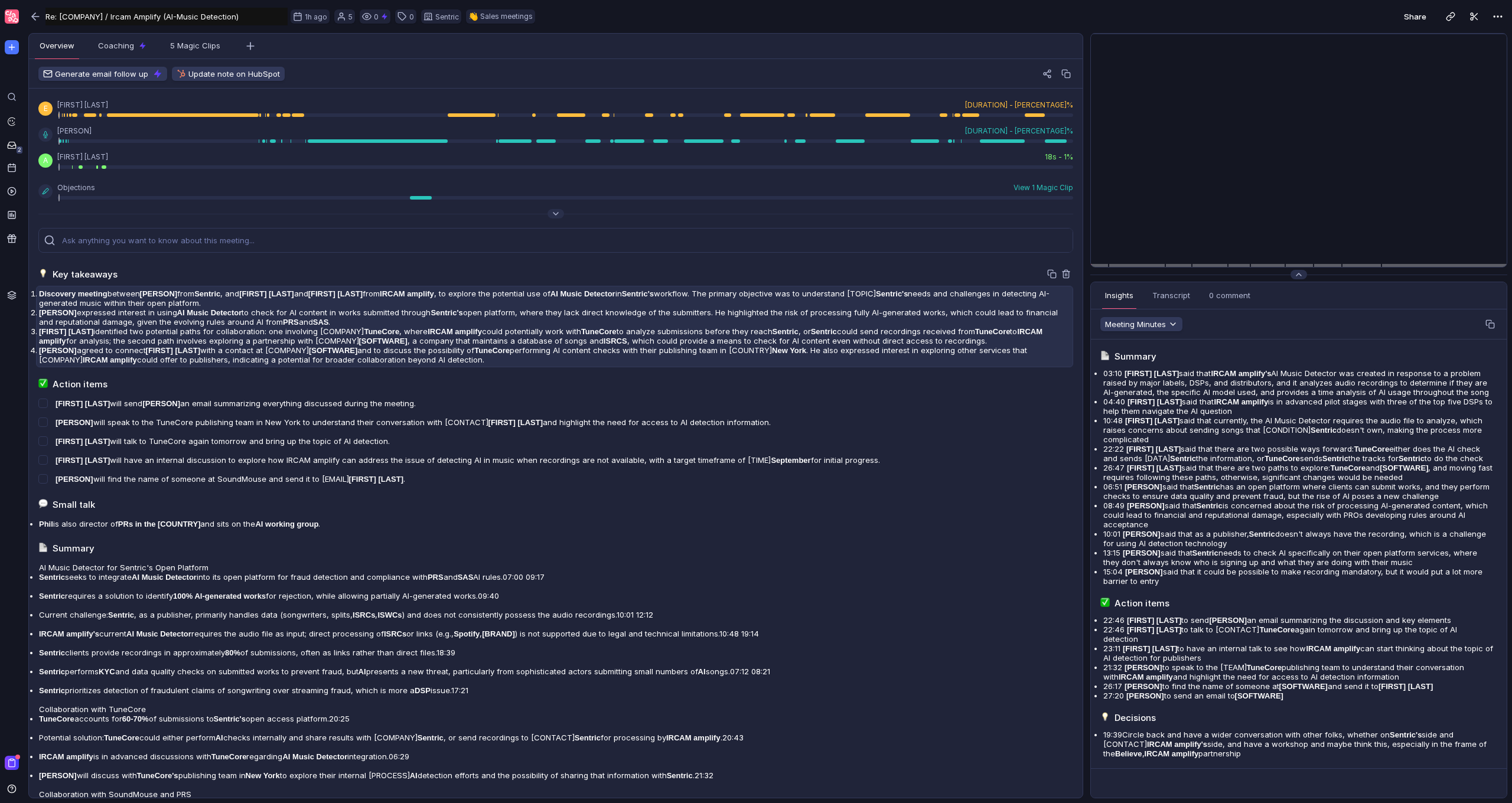 click on "Sentric" at bounding box center (207, 293) 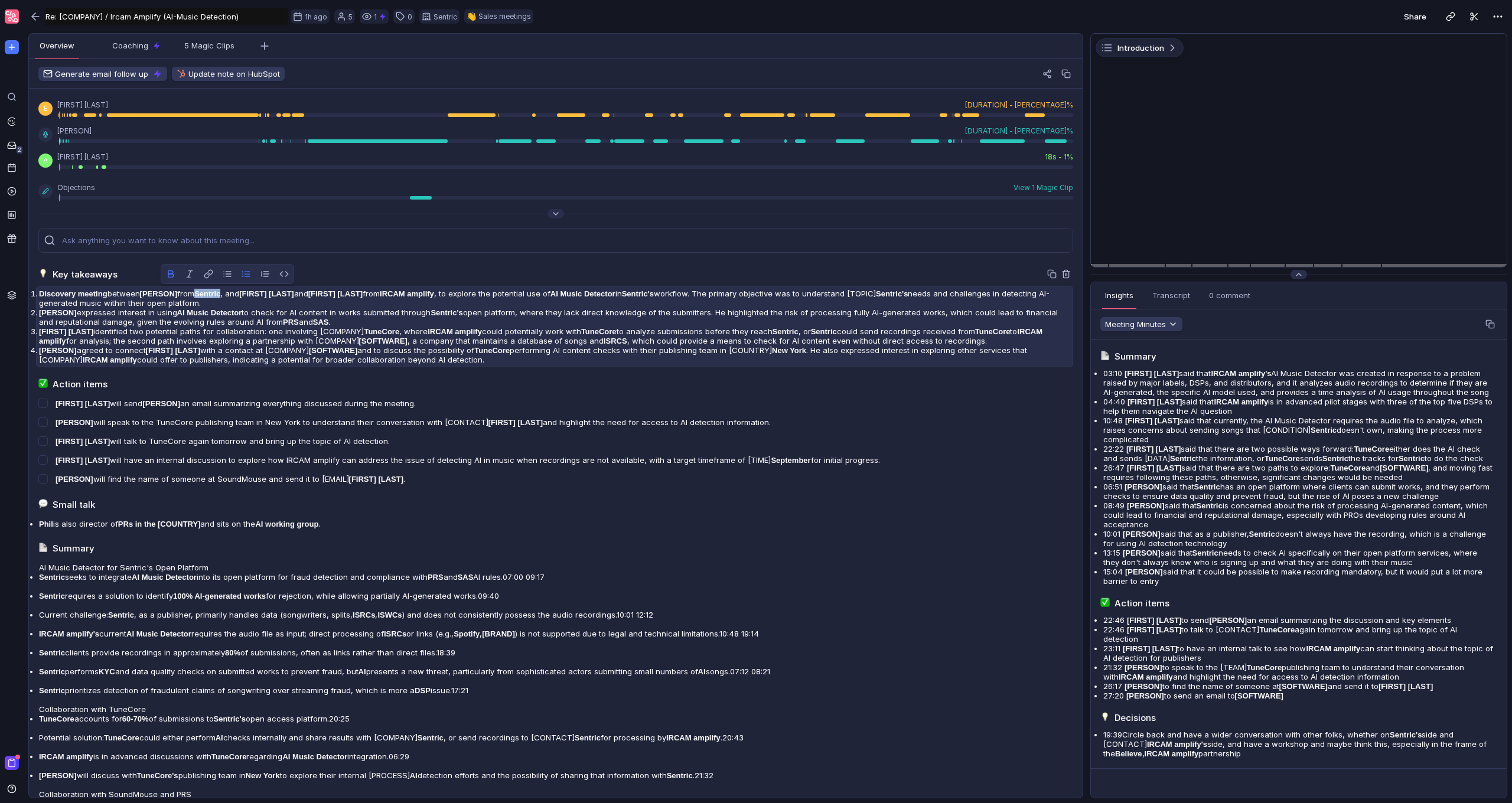 copy on "Sentric" 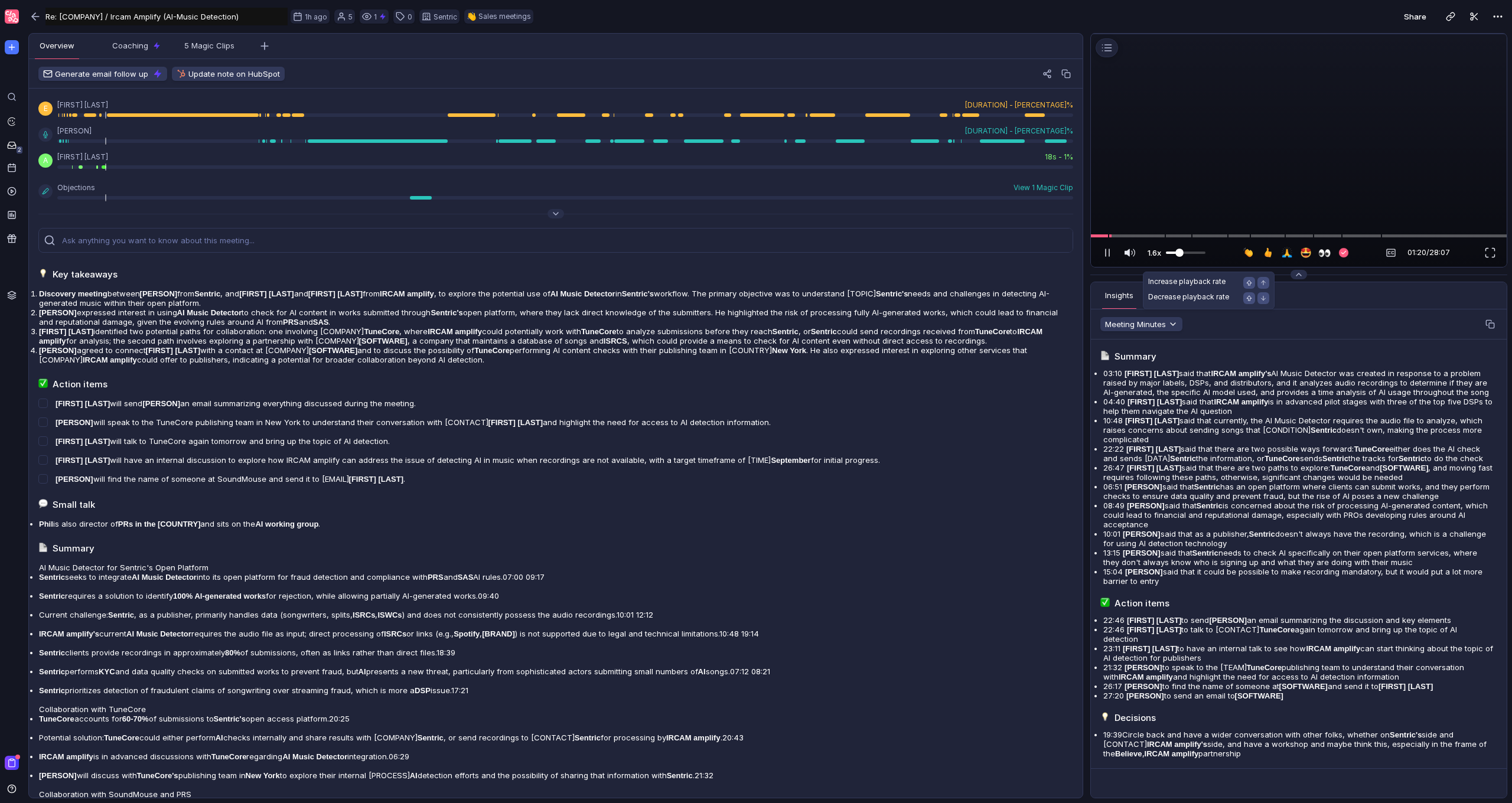 click at bounding box center (1179, 253) 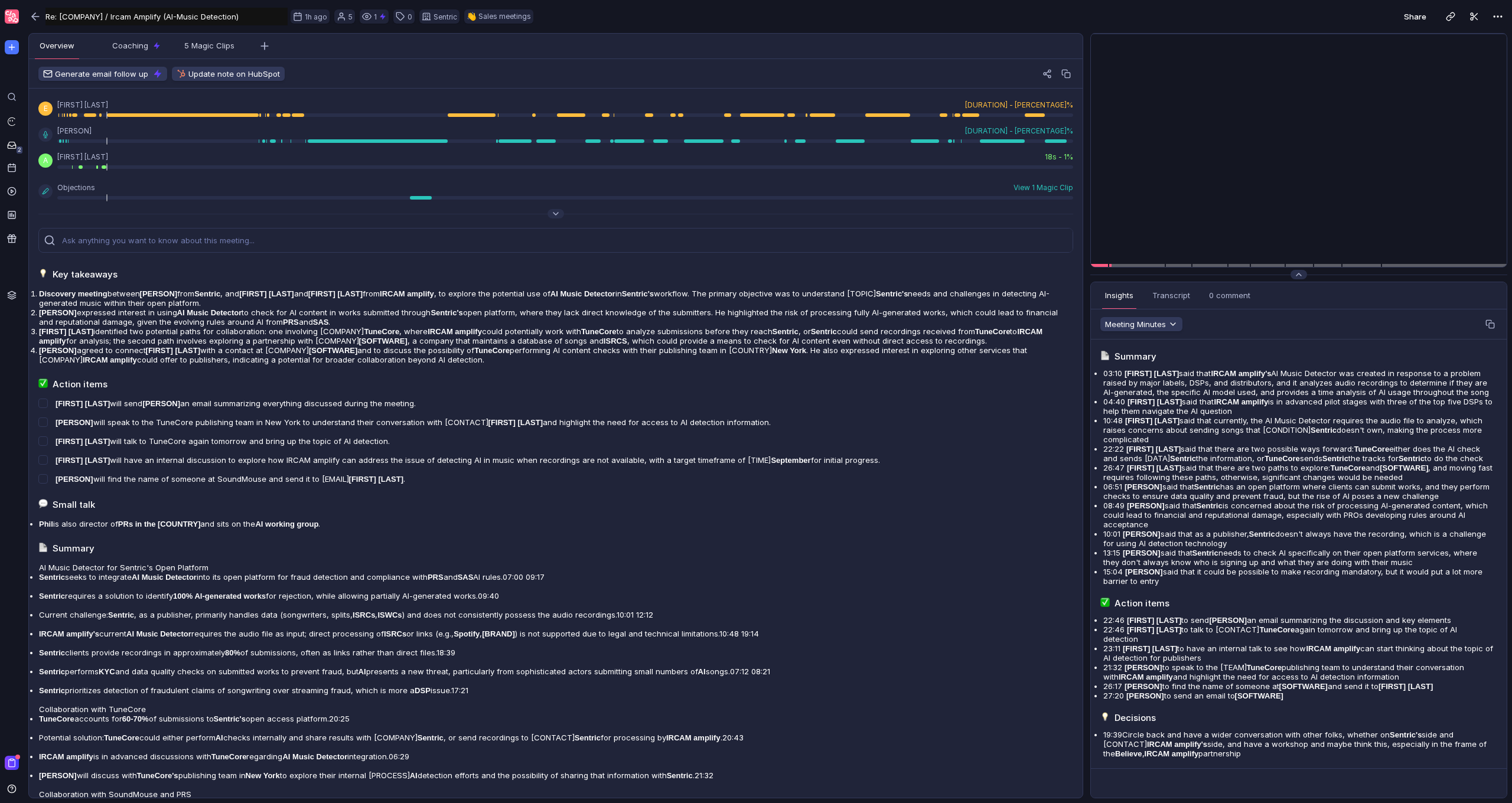 click on "Insights Transcript 0 comment Overview Coaching 5 Magic Clips" at bounding box center (1299, 296) 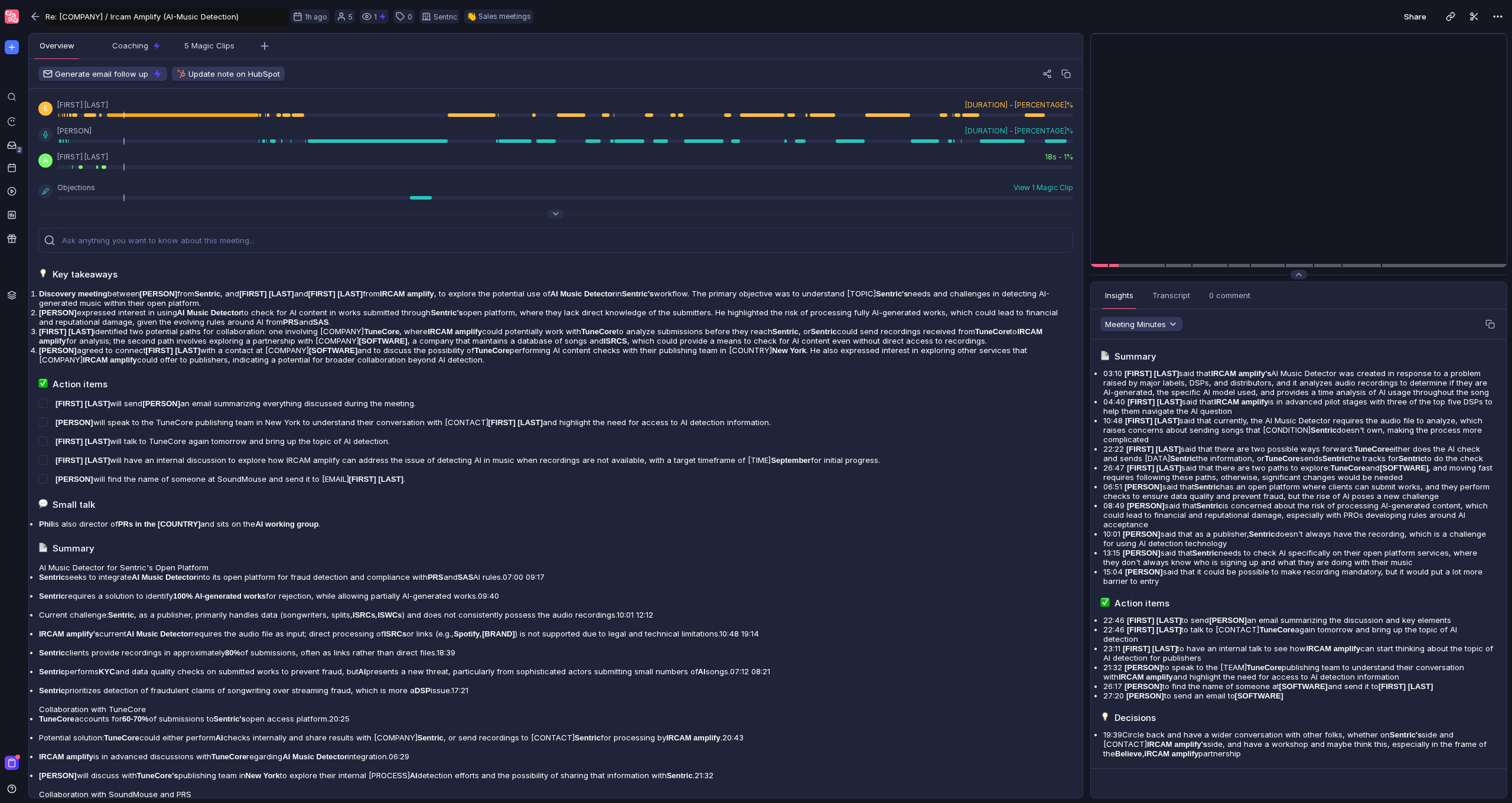 scroll, scrollTop: 0, scrollLeft: 0, axis: both 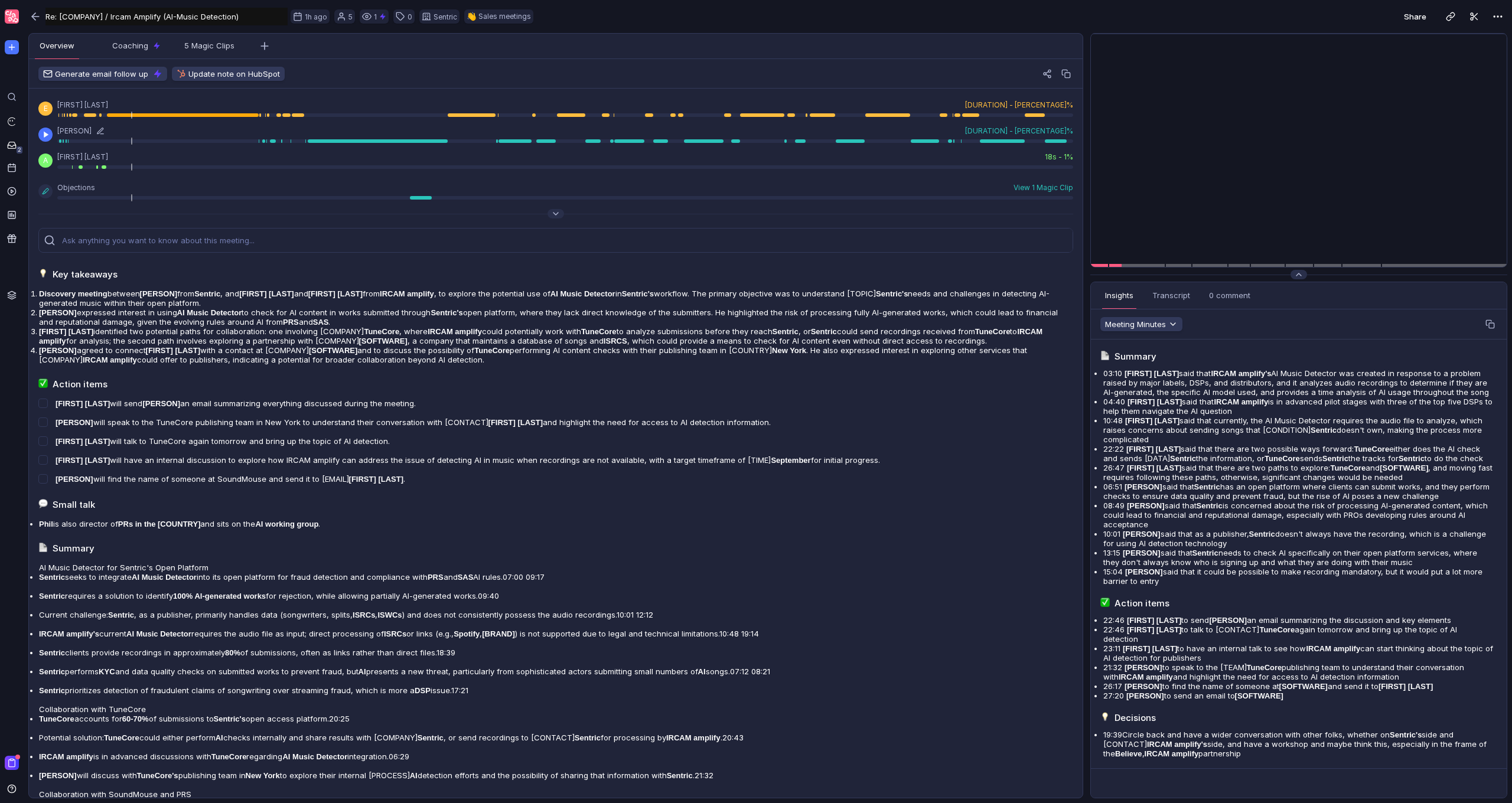 click on "[LAST] [MIN] [PERCENT]" at bounding box center (565, 105) 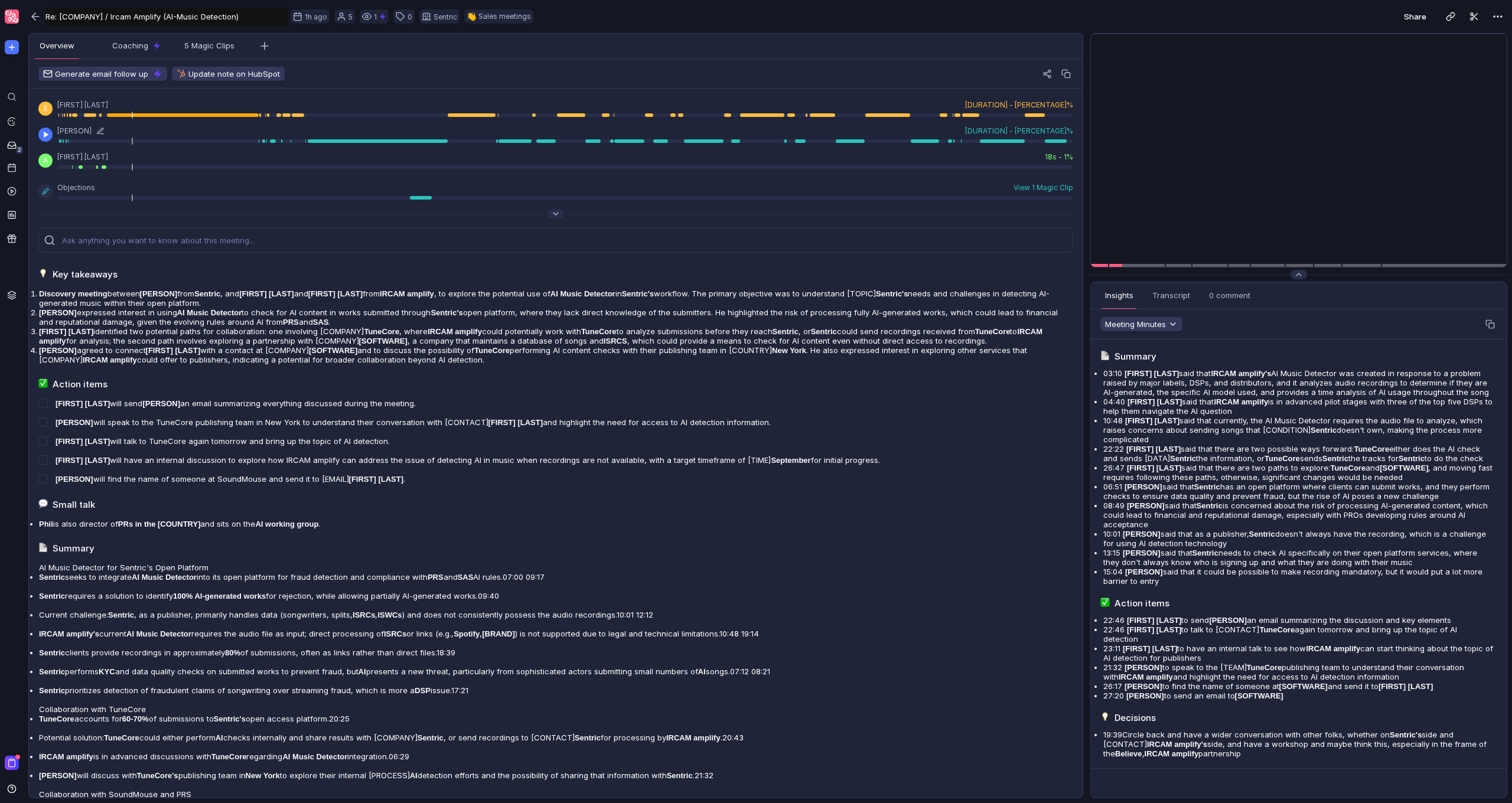 click on "[LAST] [MIN] [PERCENT]" at bounding box center (565, 109) 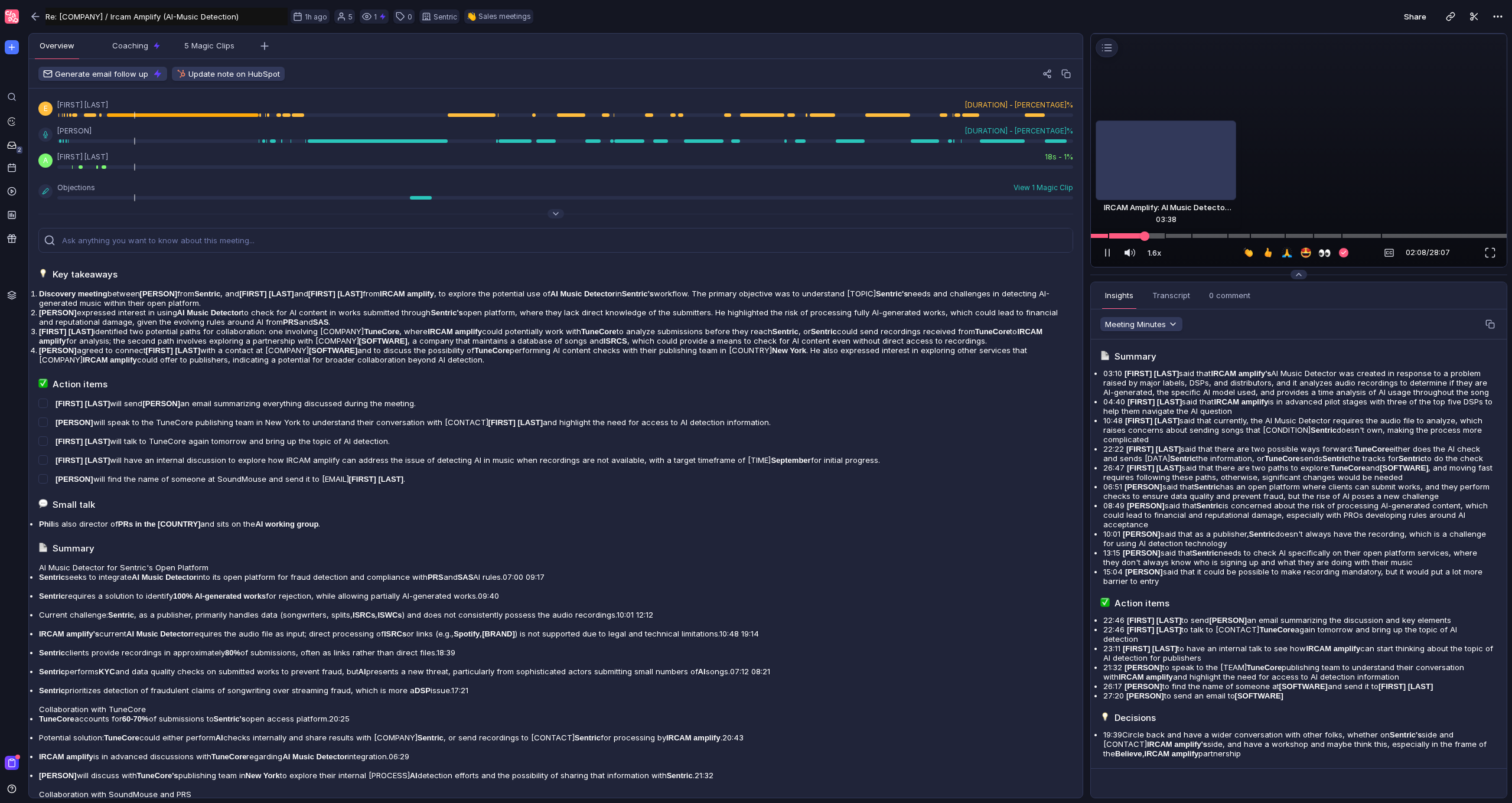click at bounding box center [1299, 236] 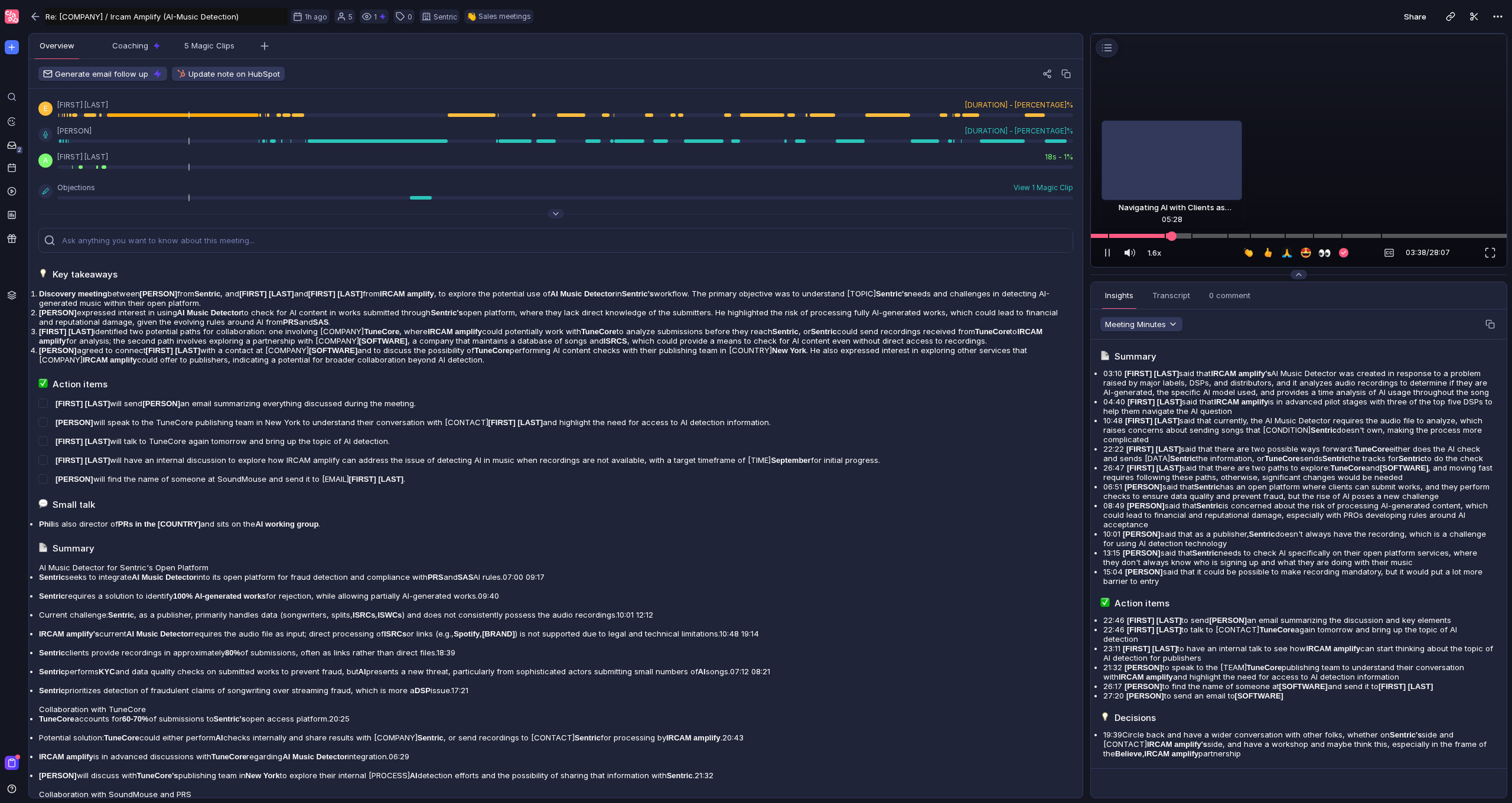 click at bounding box center [1299, 236] 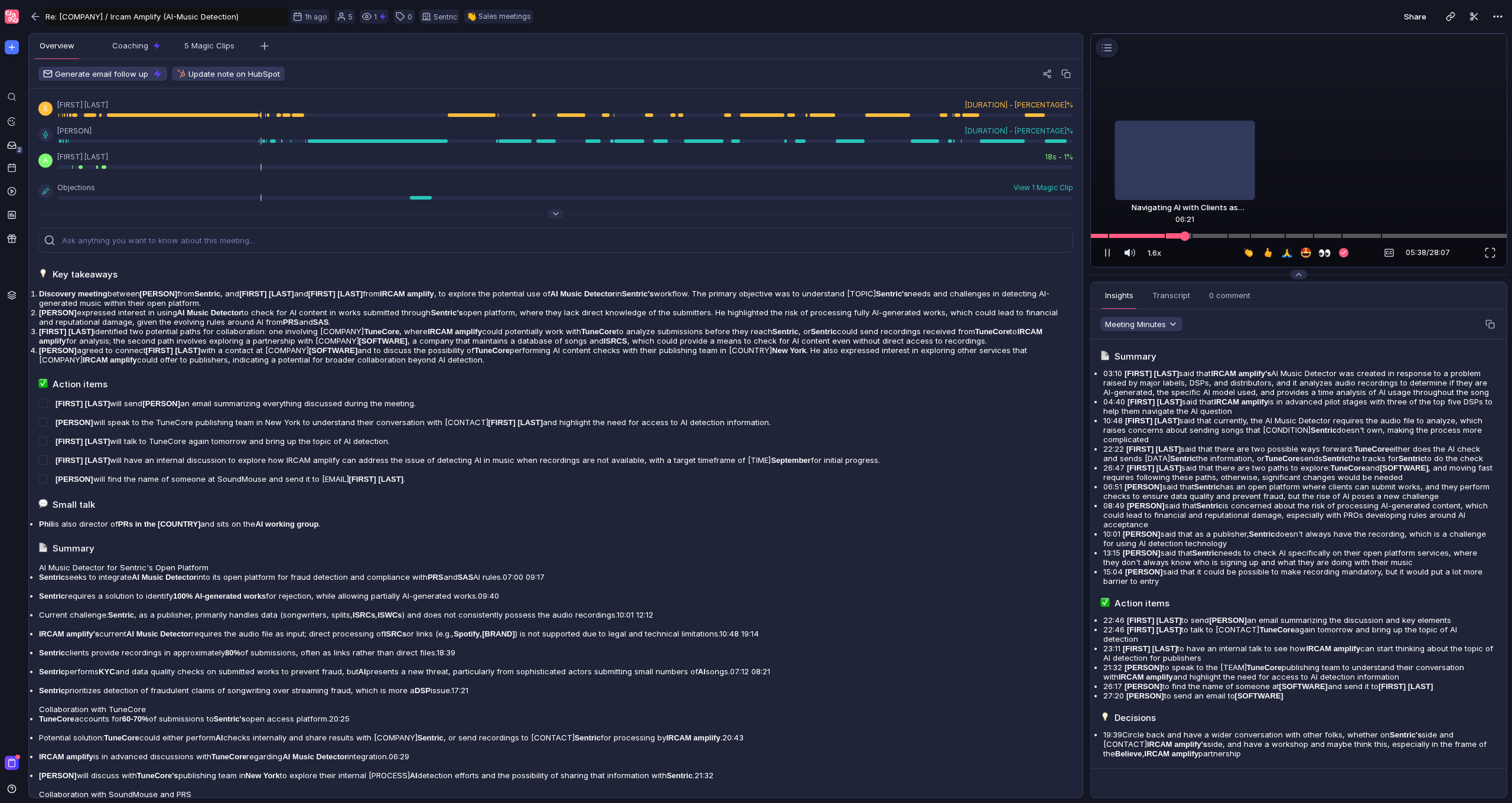 click at bounding box center [1299, 236] 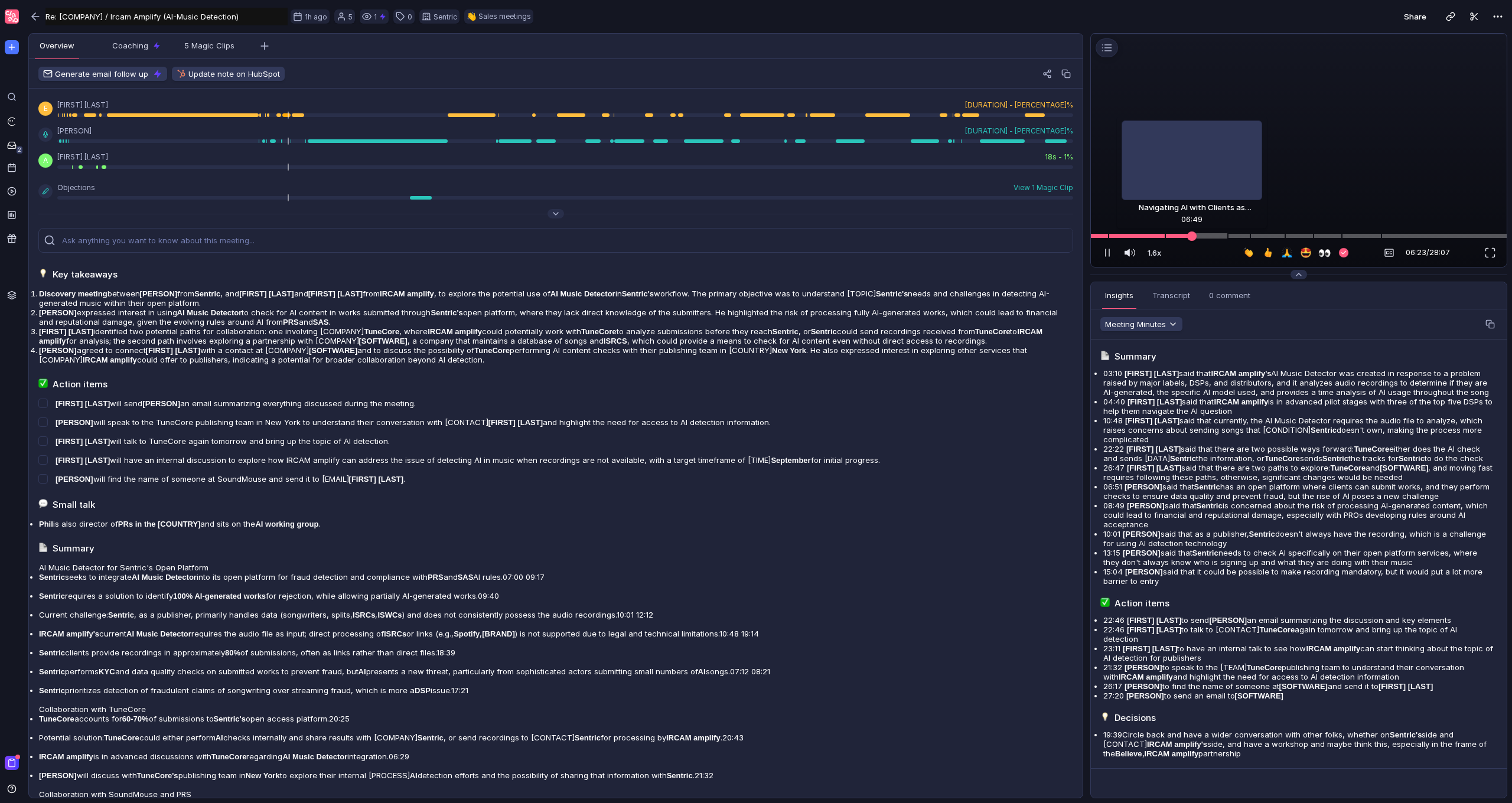 click at bounding box center [1299, 236] 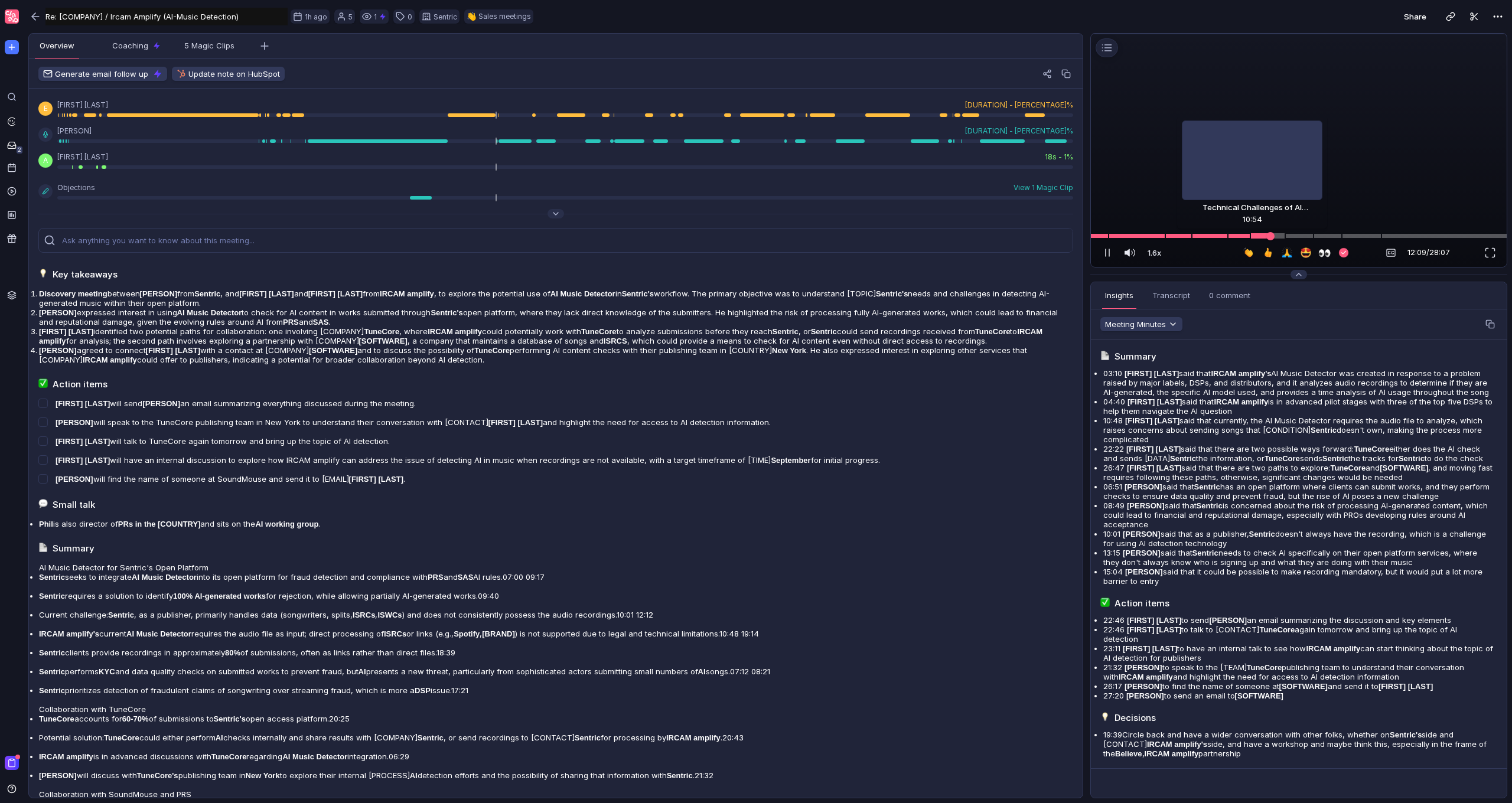 click at bounding box center [1299, 236] 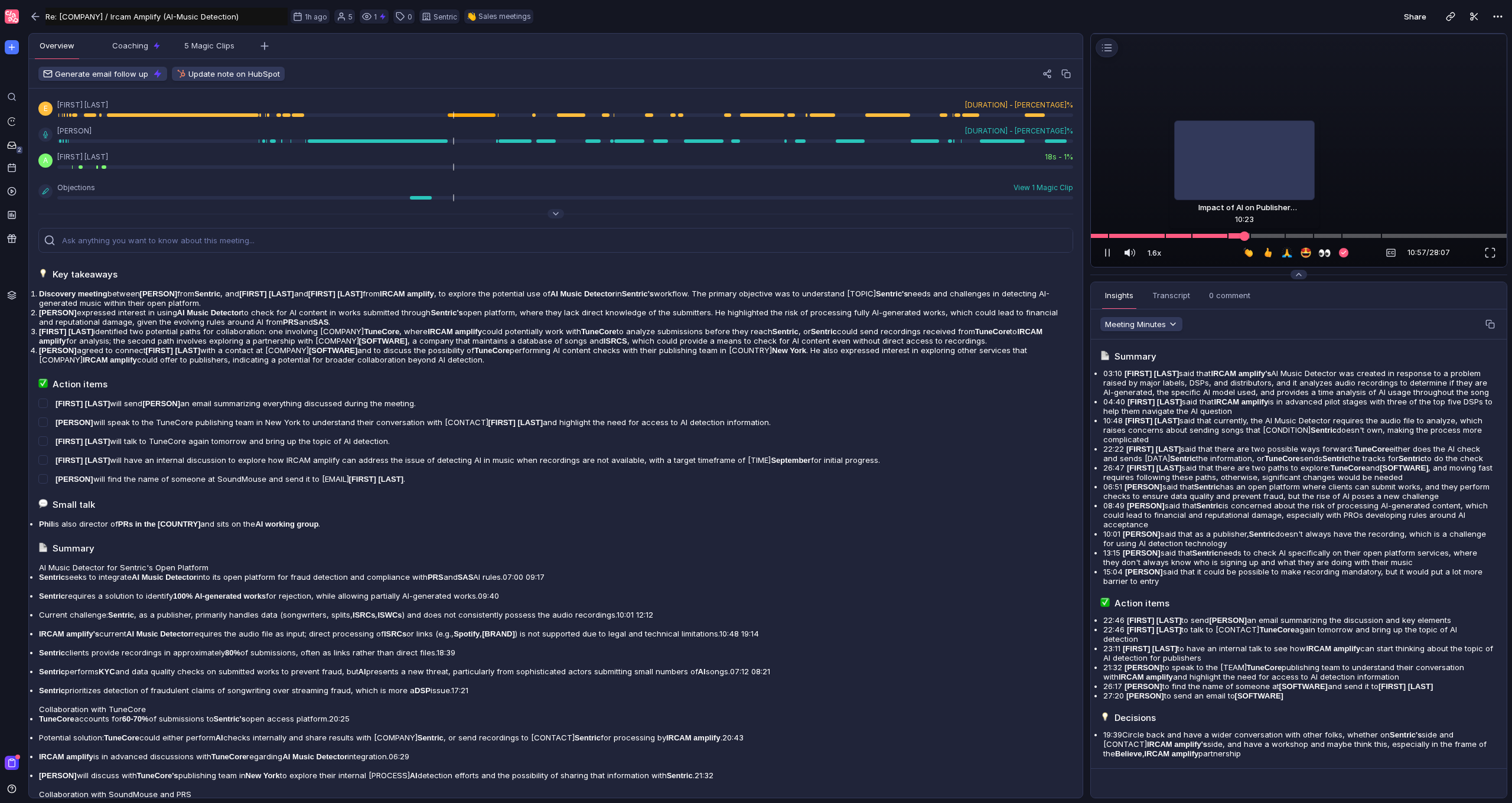 click at bounding box center [1299, 236] 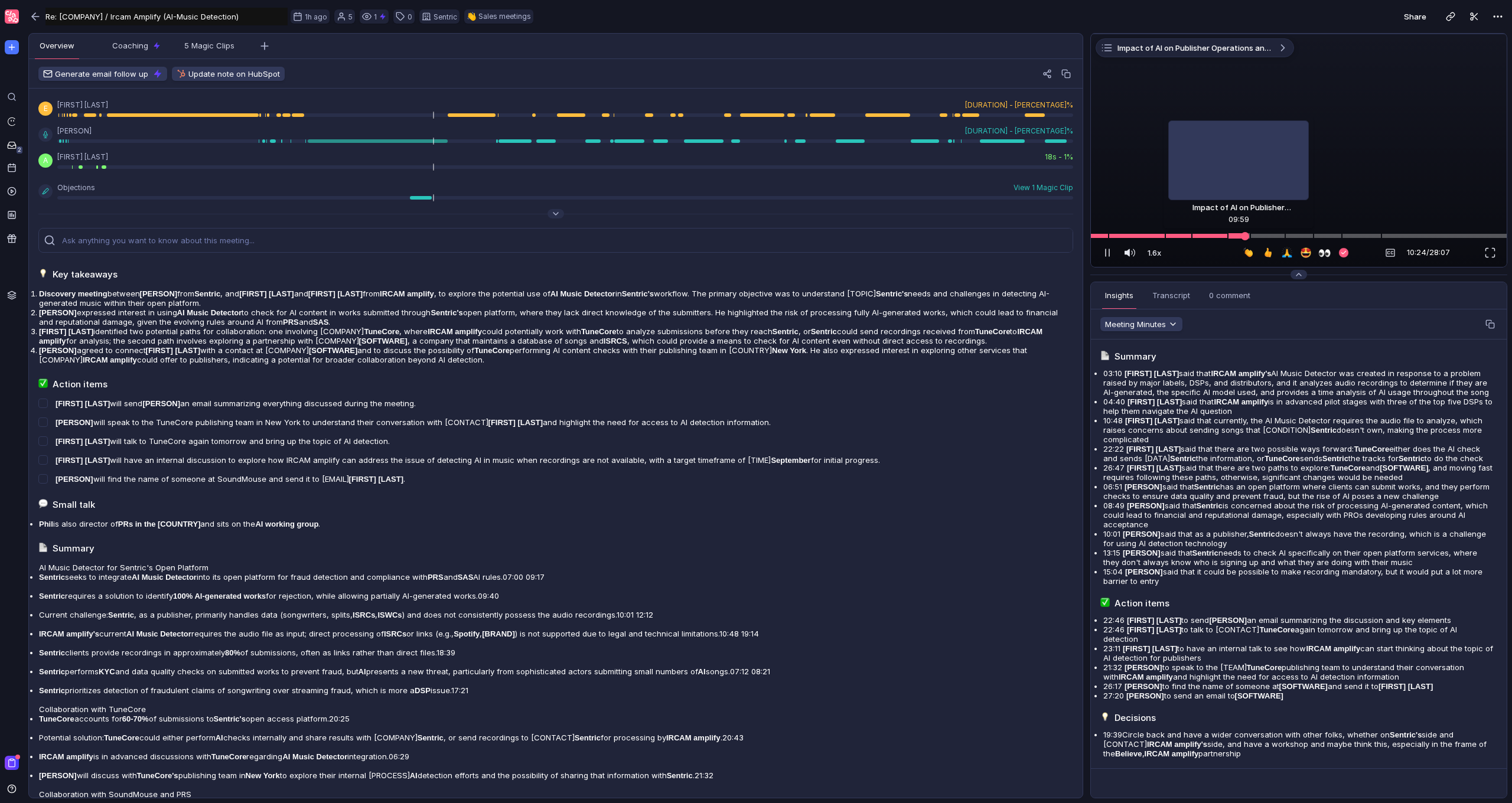 click at bounding box center (1299, 236) 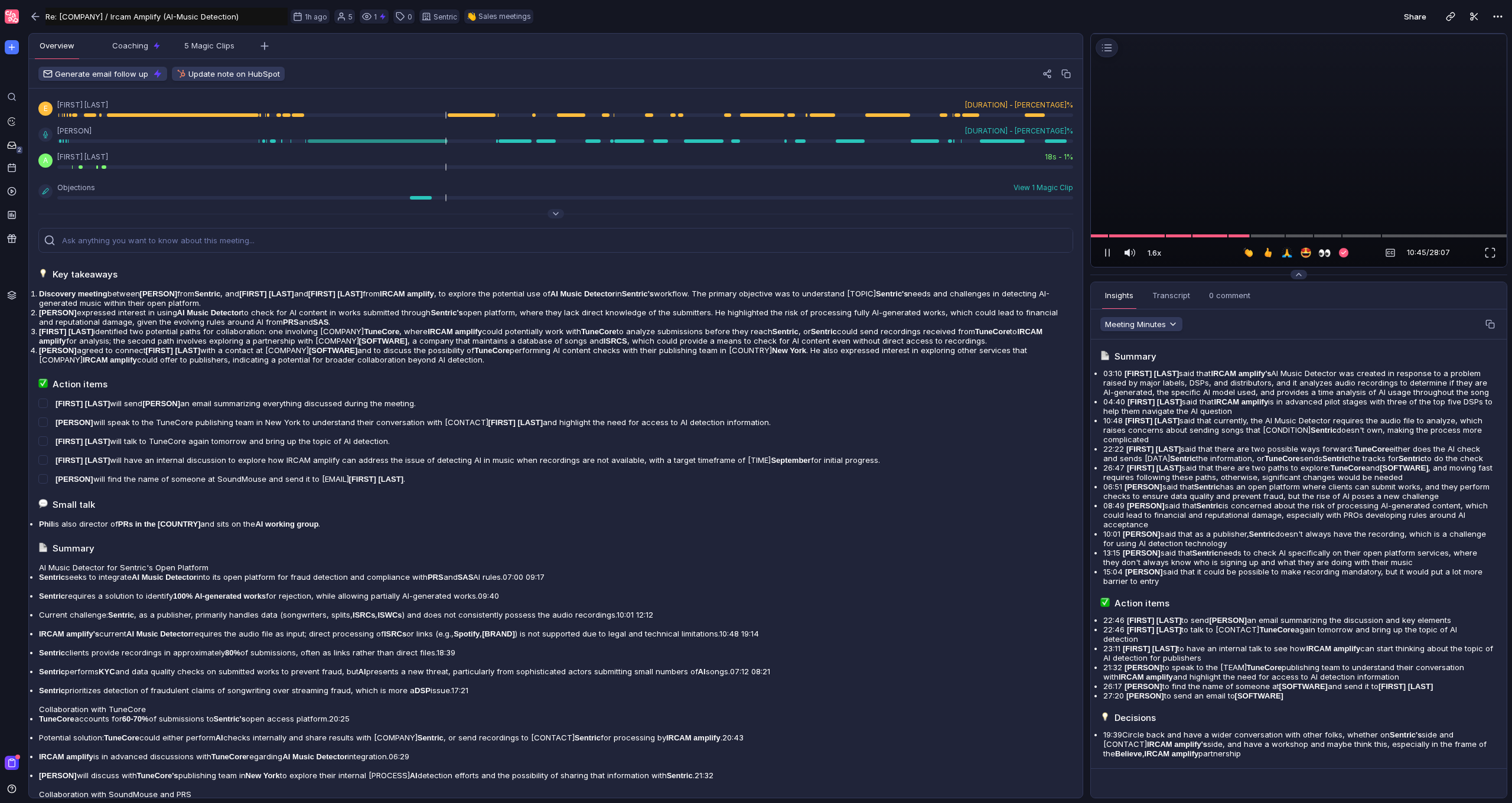click at bounding box center [1299, 34] 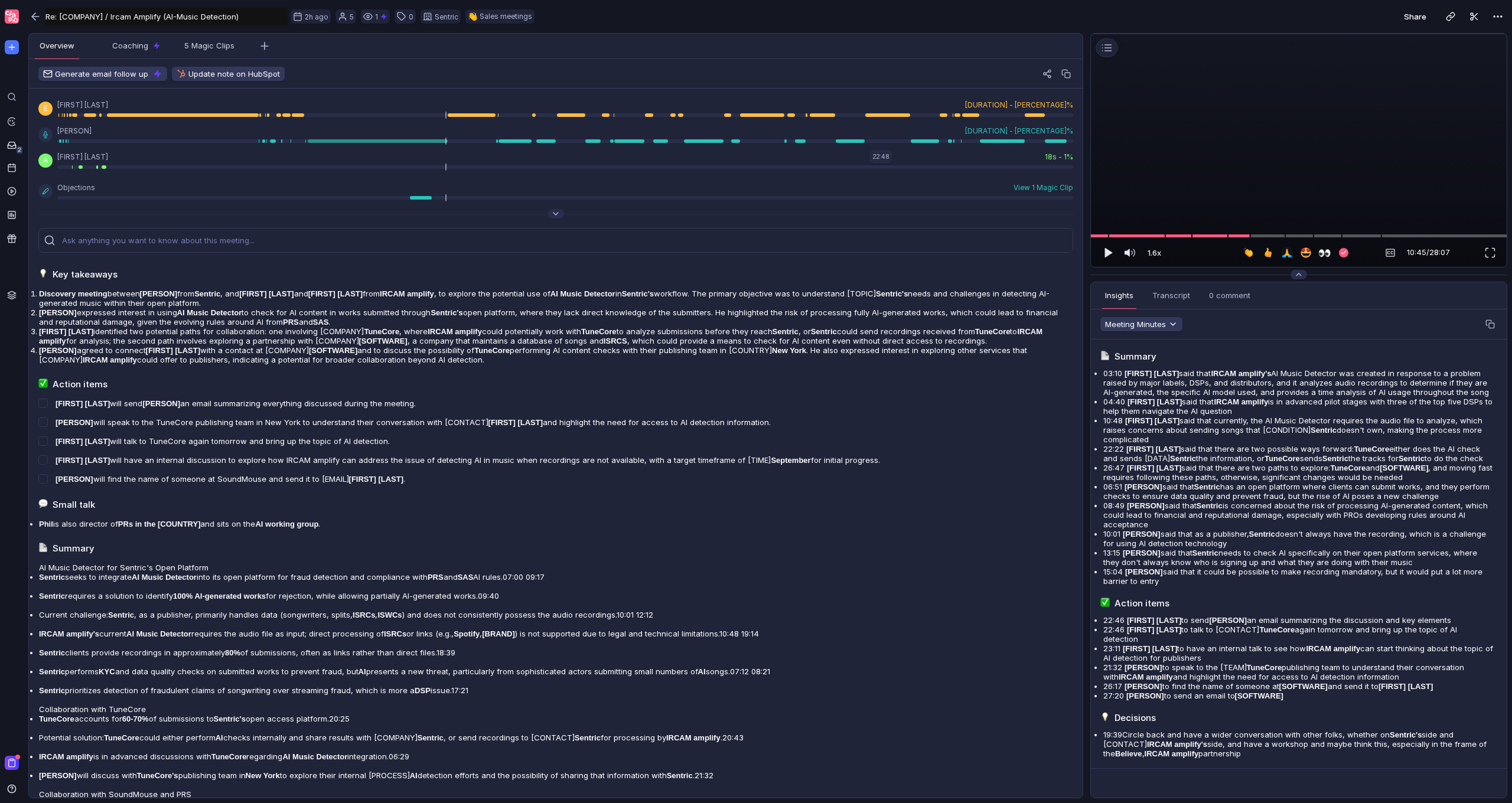 click at bounding box center (1299, 34) 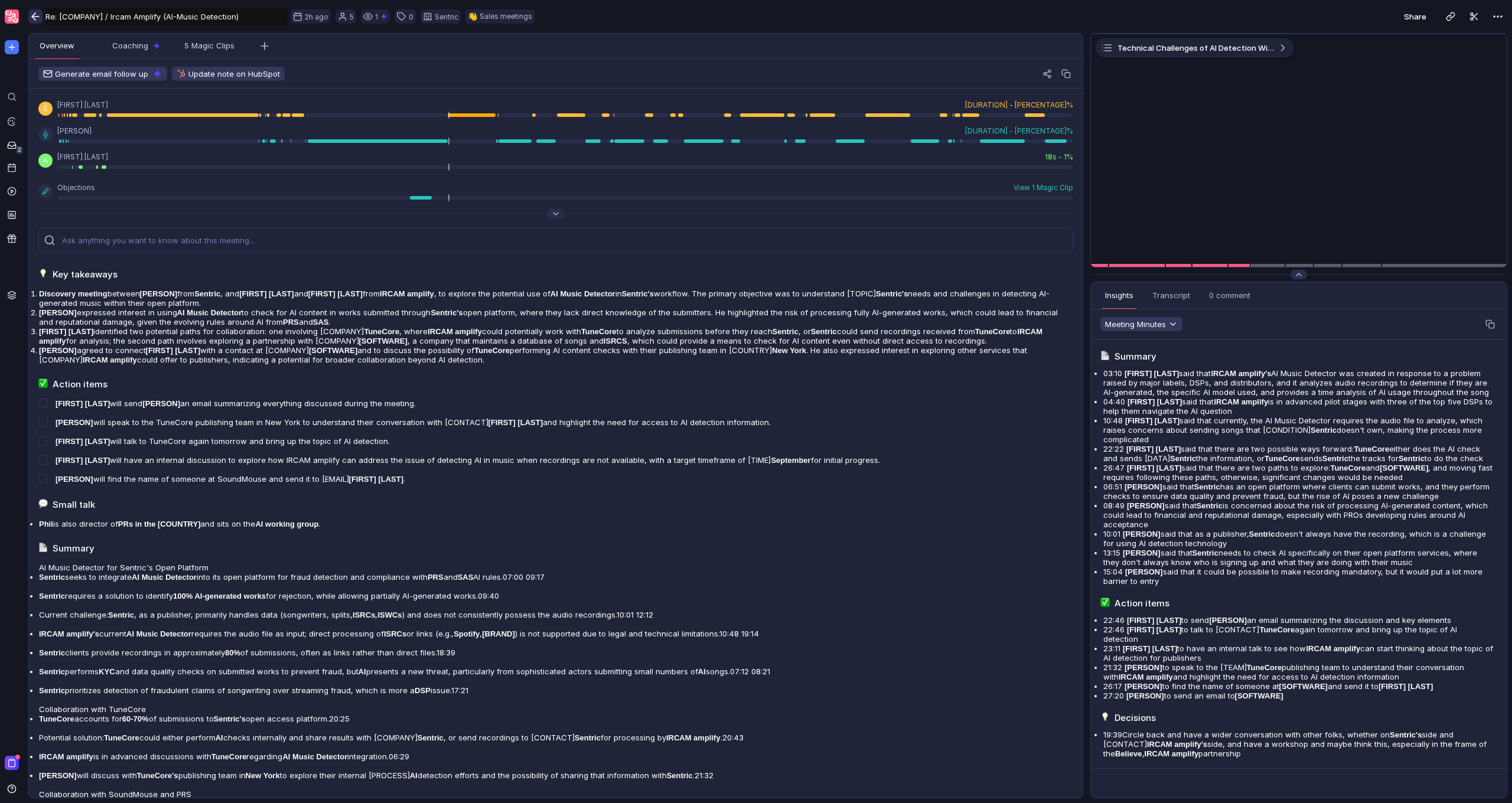 click at bounding box center [35, 17] 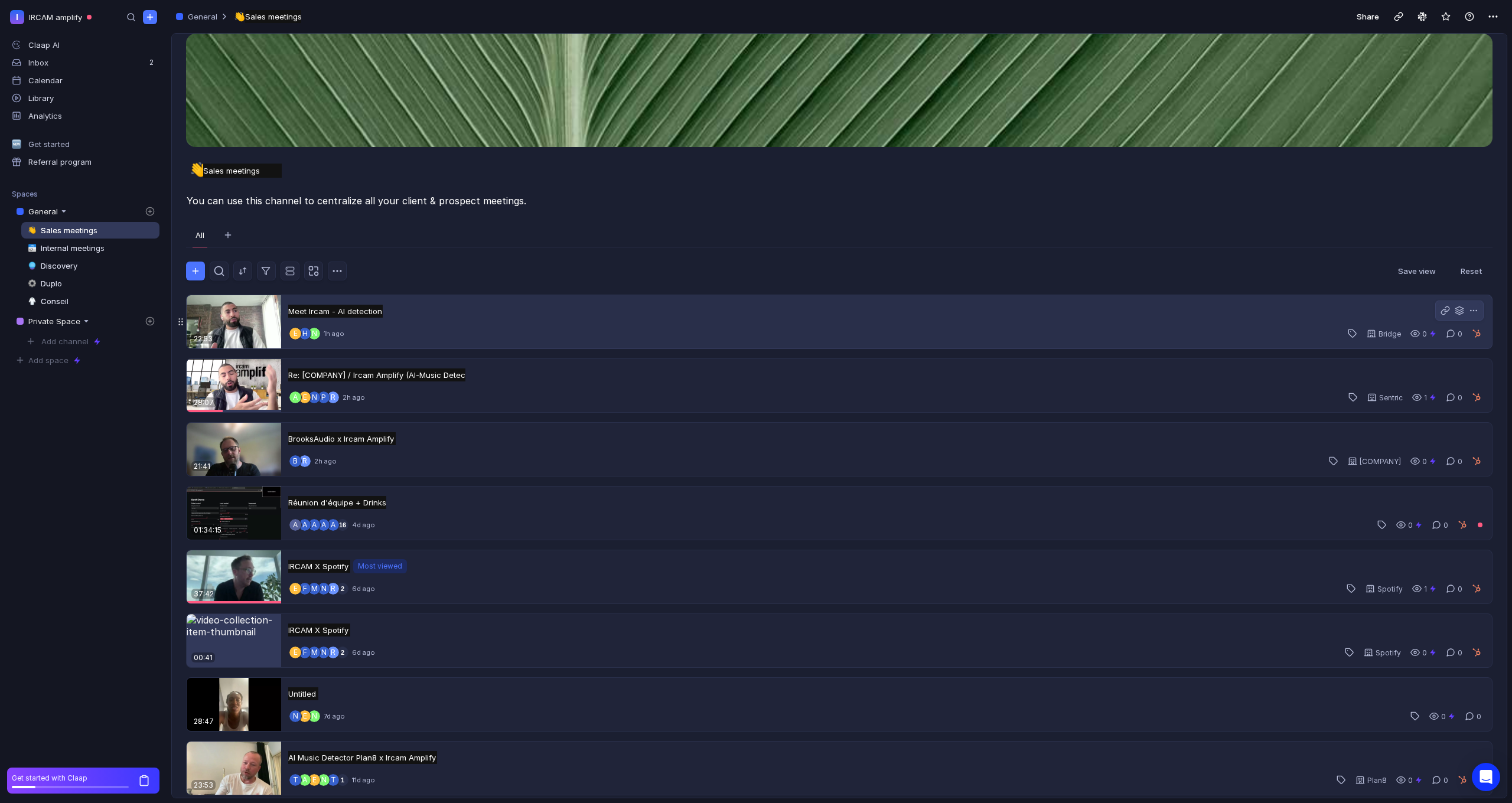 scroll, scrollTop: 15, scrollLeft: 0, axis: vertical 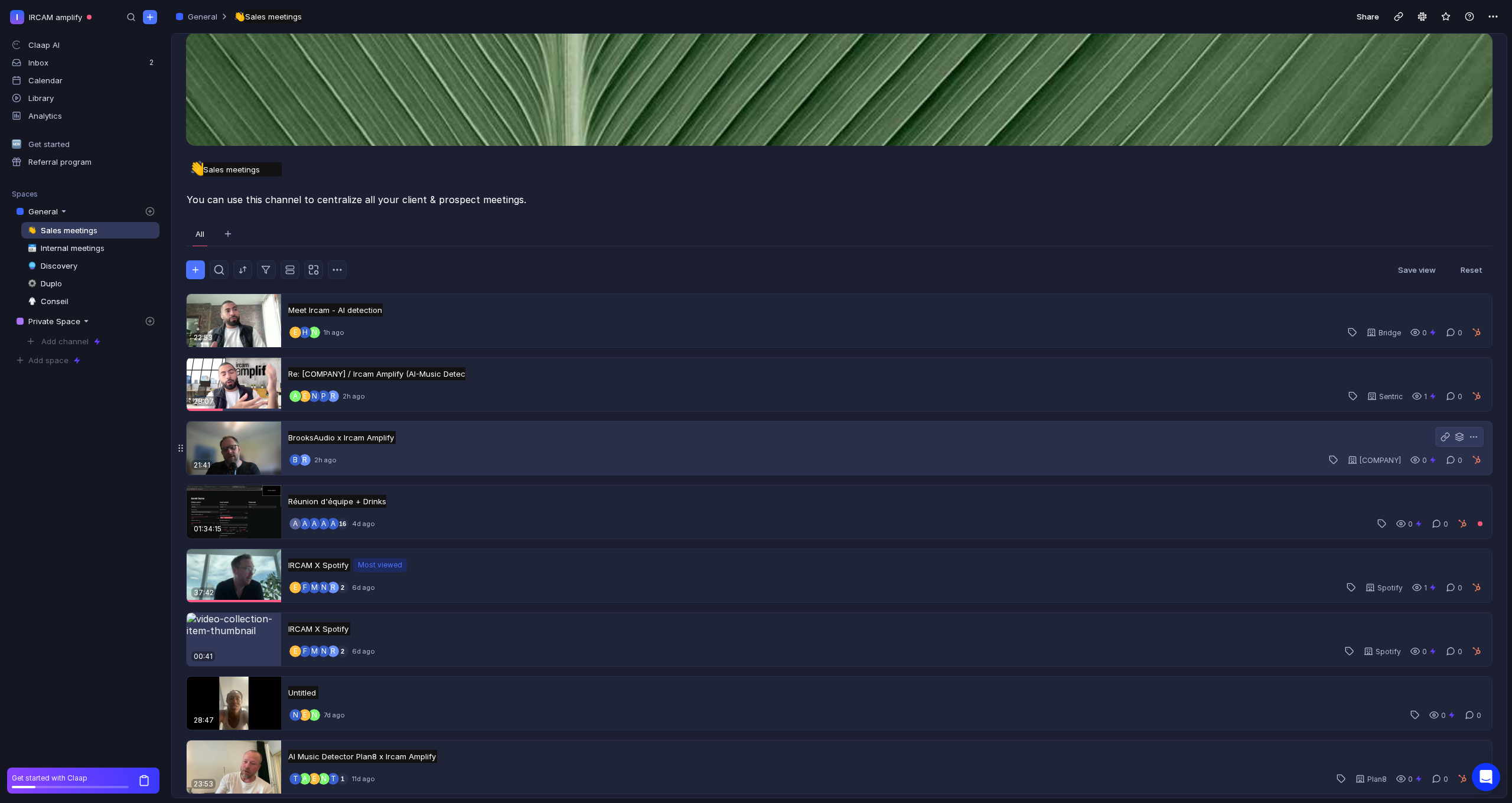 click on "[COMPANY] x Ircam Amplify [COMPANY] x Ircam Amplify Untitled B R [TIME] ago [COMPANY] 0 0" at bounding box center (887, 448) 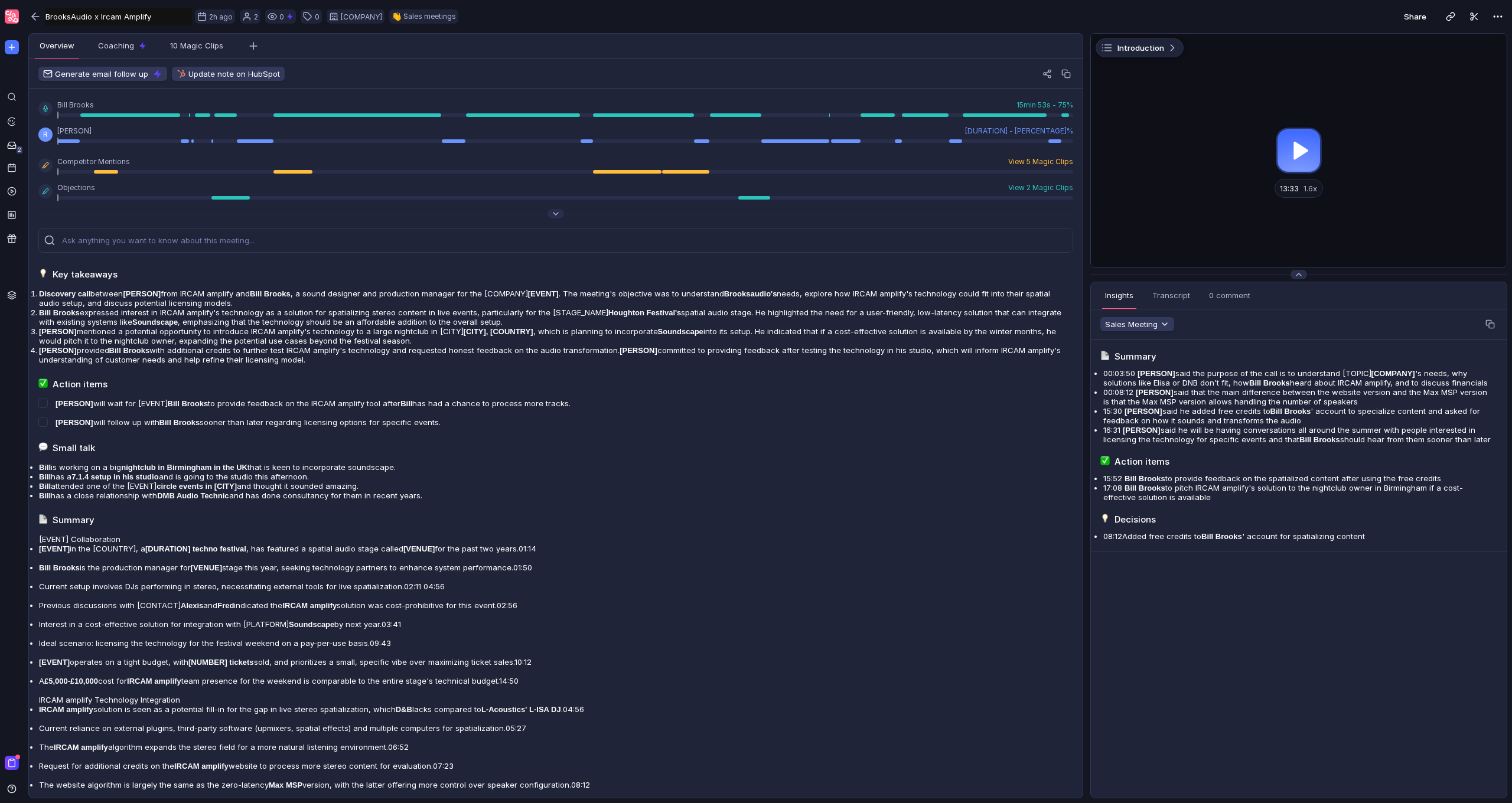 click at bounding box center (1299, 150) 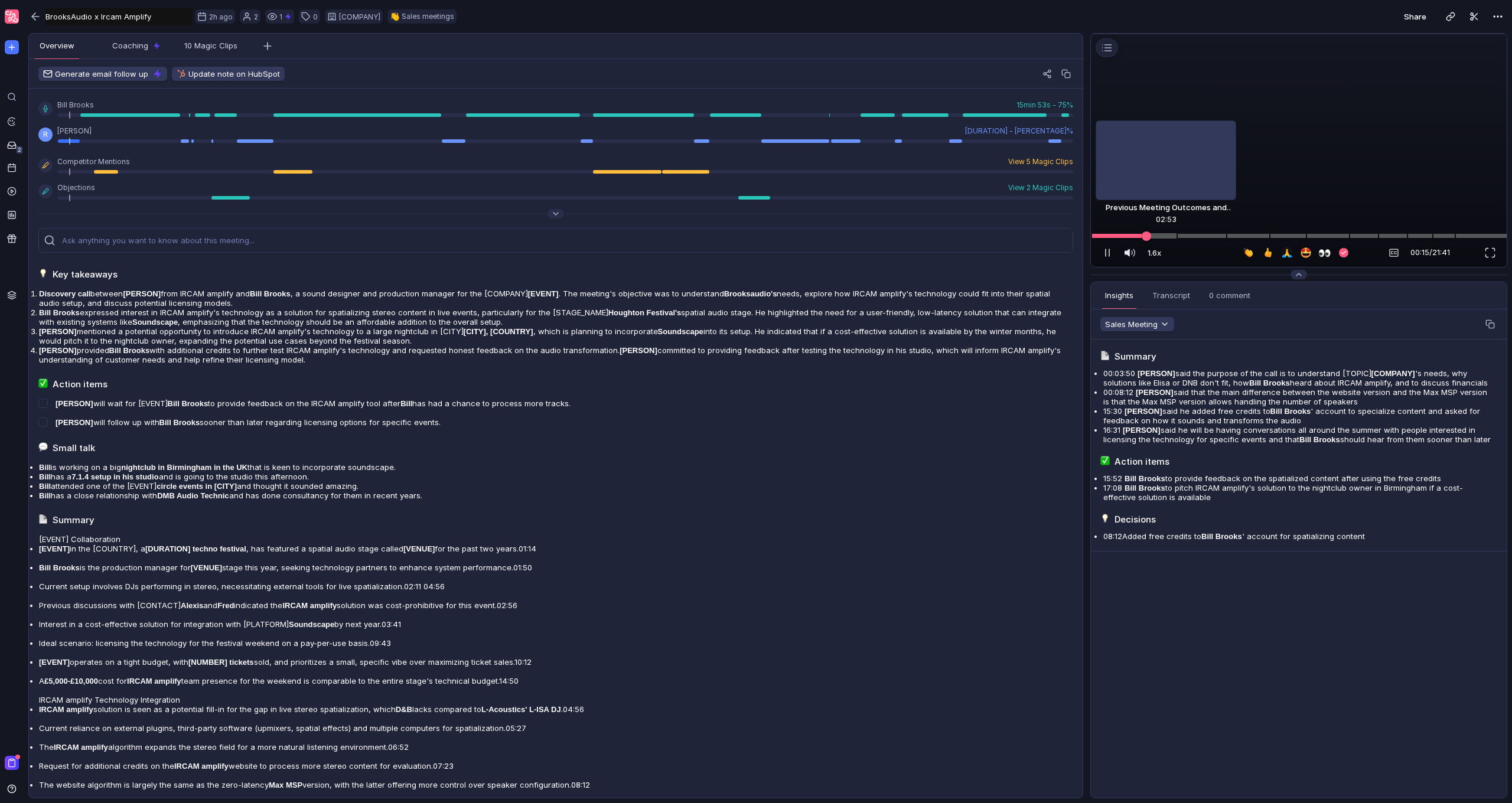 click at bounding box center [1299, 236] 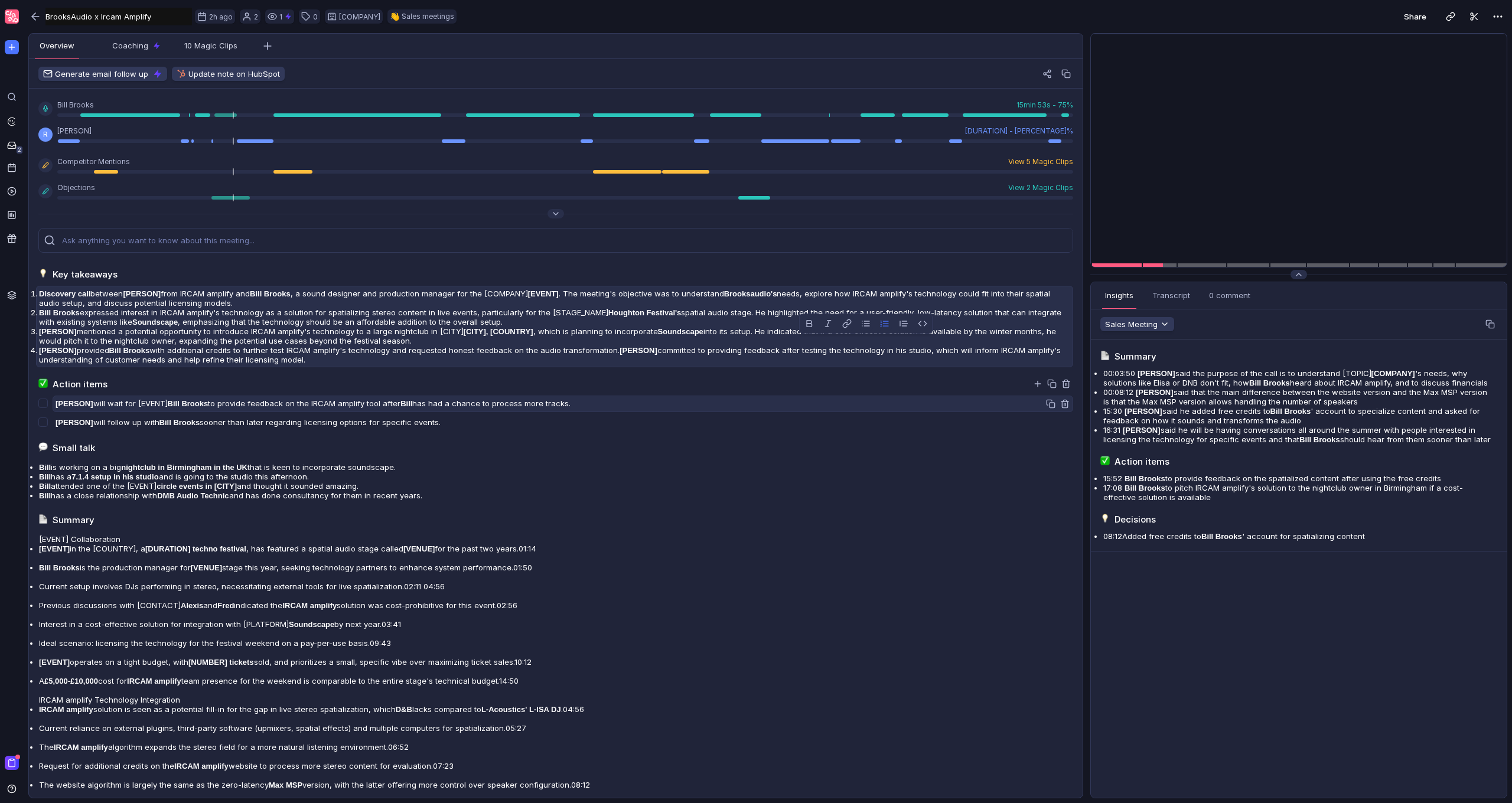 drag, startPoint x: 866, startPoint y: 342, endPoint x: 870, endPoint y: 422, distance: 80.09994 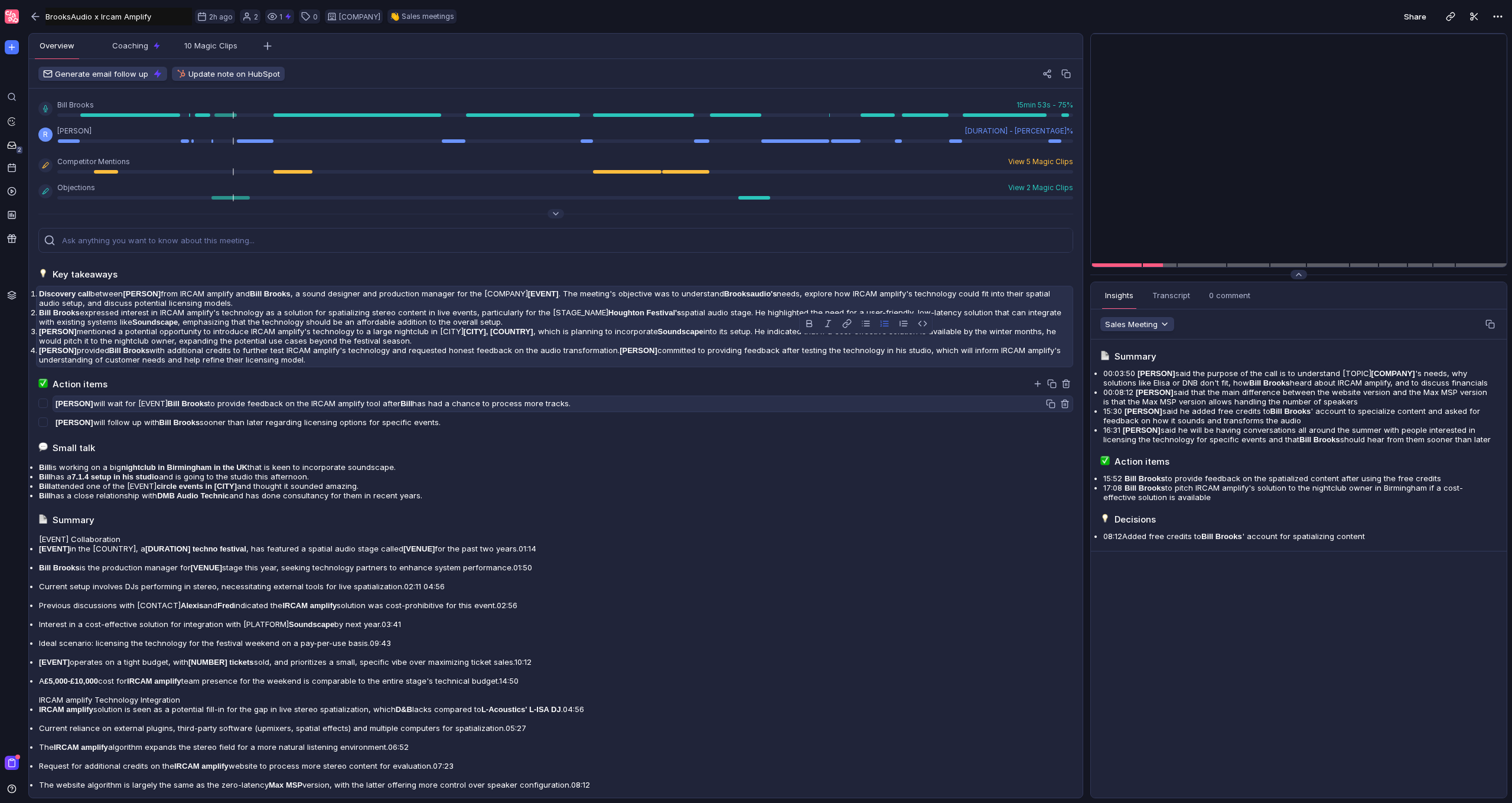 click on "Key takeaways Discovery call between [PERSON] from IRCAM amplify and [PERSON], a sound designer and production manager for the [EVENT]. The meeting's objective was to understand [COMPANY]'s needs, explore how IRCAM amplify's technology could fit into their spatial audio setup, and discuss potential licensing models. [PERSON] expressed interest in IRCAM amplify's technology as a solution for spatializing stereo content in live events, particularly for the [EVENT]'s spatial audio stage. He highlighted the need for a user-friendly, low-latency solution that can integrate with existing systems like [SOFTWARE], emphasizing that the technology should be an affordable addition to the overall setup. [PERSON] mentioned a potential opportunity to introduce IRCAM amplify's technology to a large nightclub in [CITY], [COUNTRY], which is planning to incorporate [SOFTWARE] [PERSON] provided [PERSON] [PERSON] Action items [PERSON] will wait for [PERSON] [PERSON]" at bounding box center [556, 657] 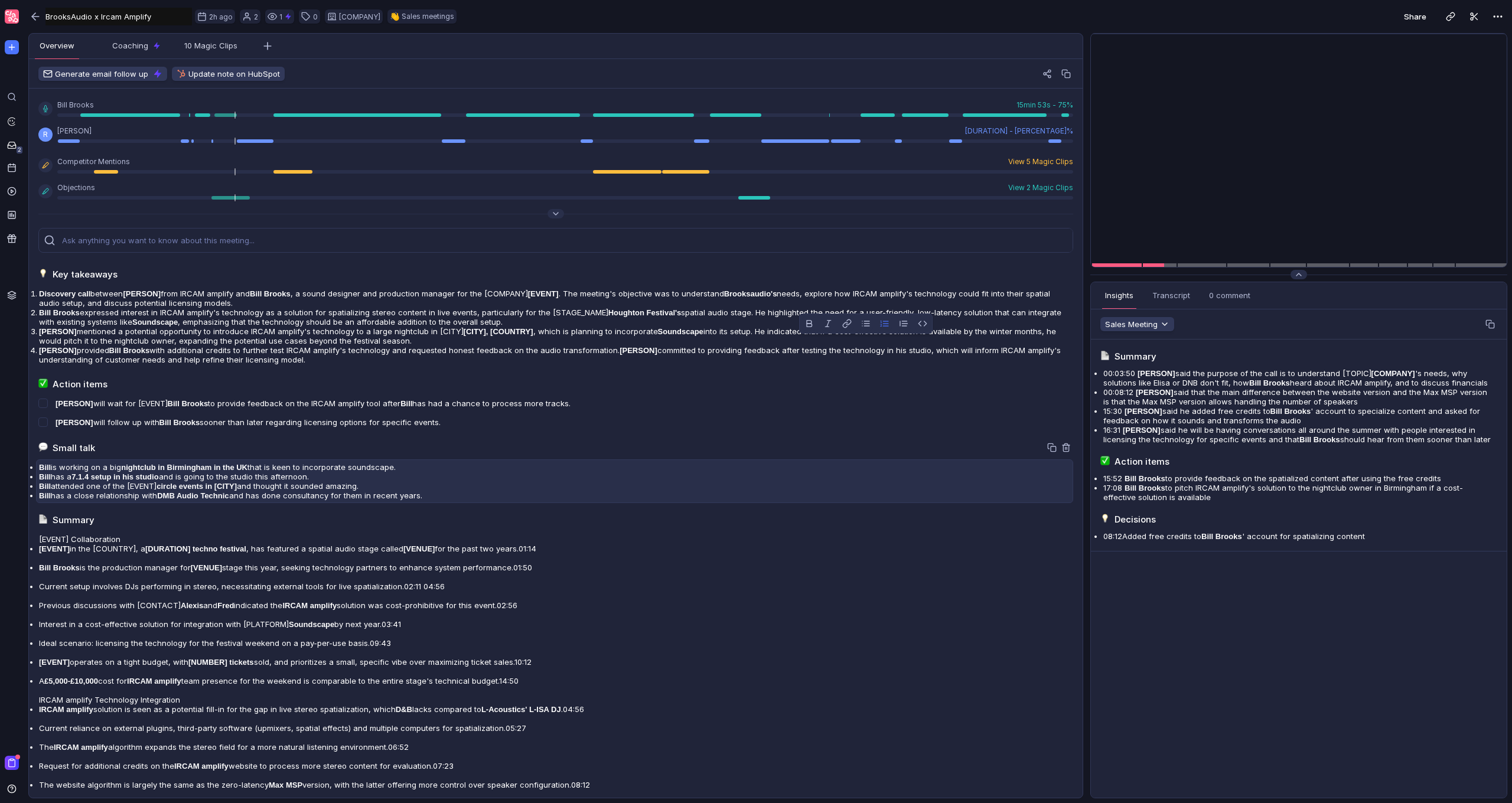 click on "Bill  has a  7.1.4 setup in his studio  and is going to the studio this afternoon." at bounding box center (555, 467) 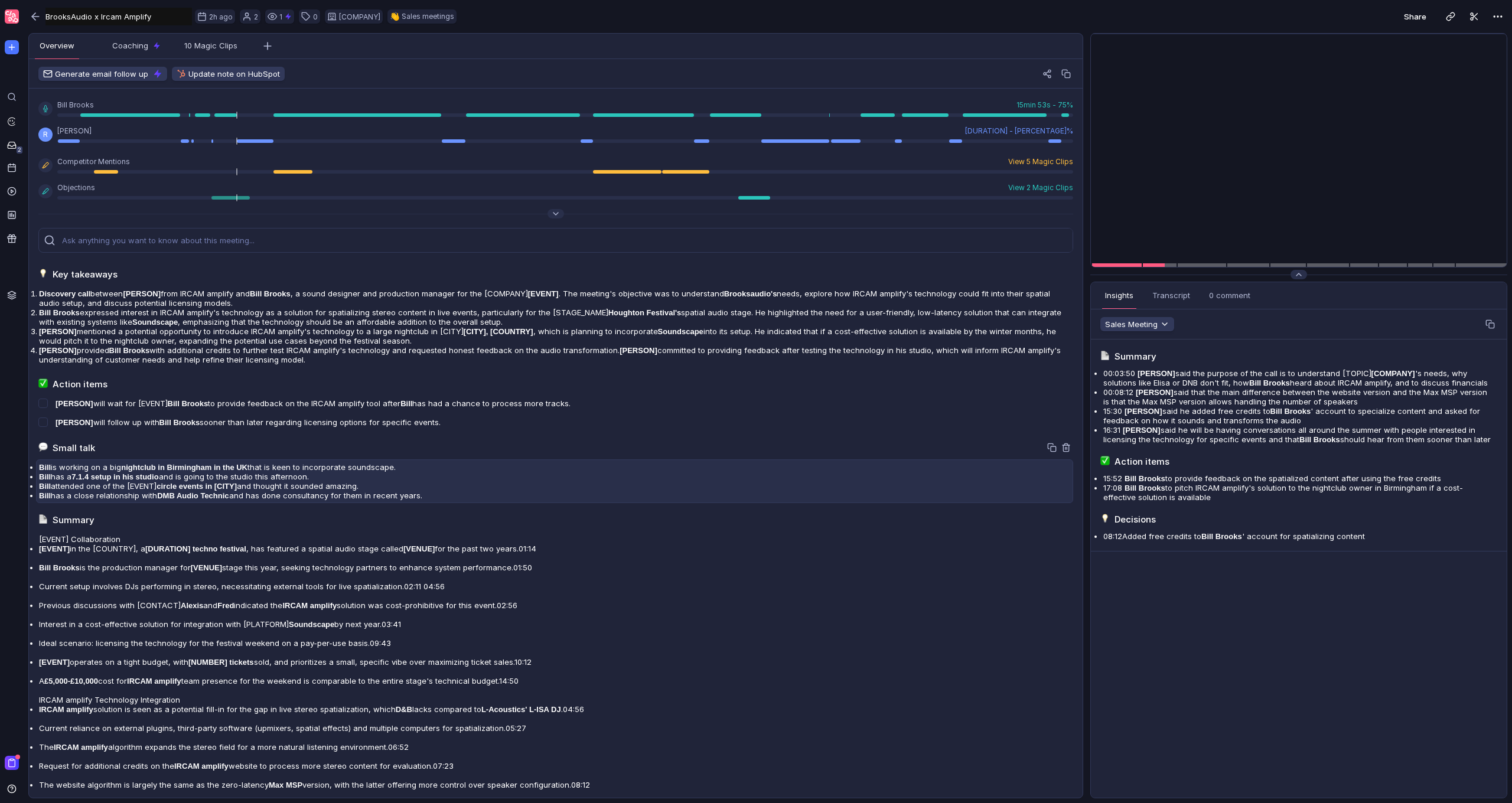 click on "Bill  has a  7.1.4 setup in his studio  and is going to the studio this afternoon." at bounding box center [555, 467] 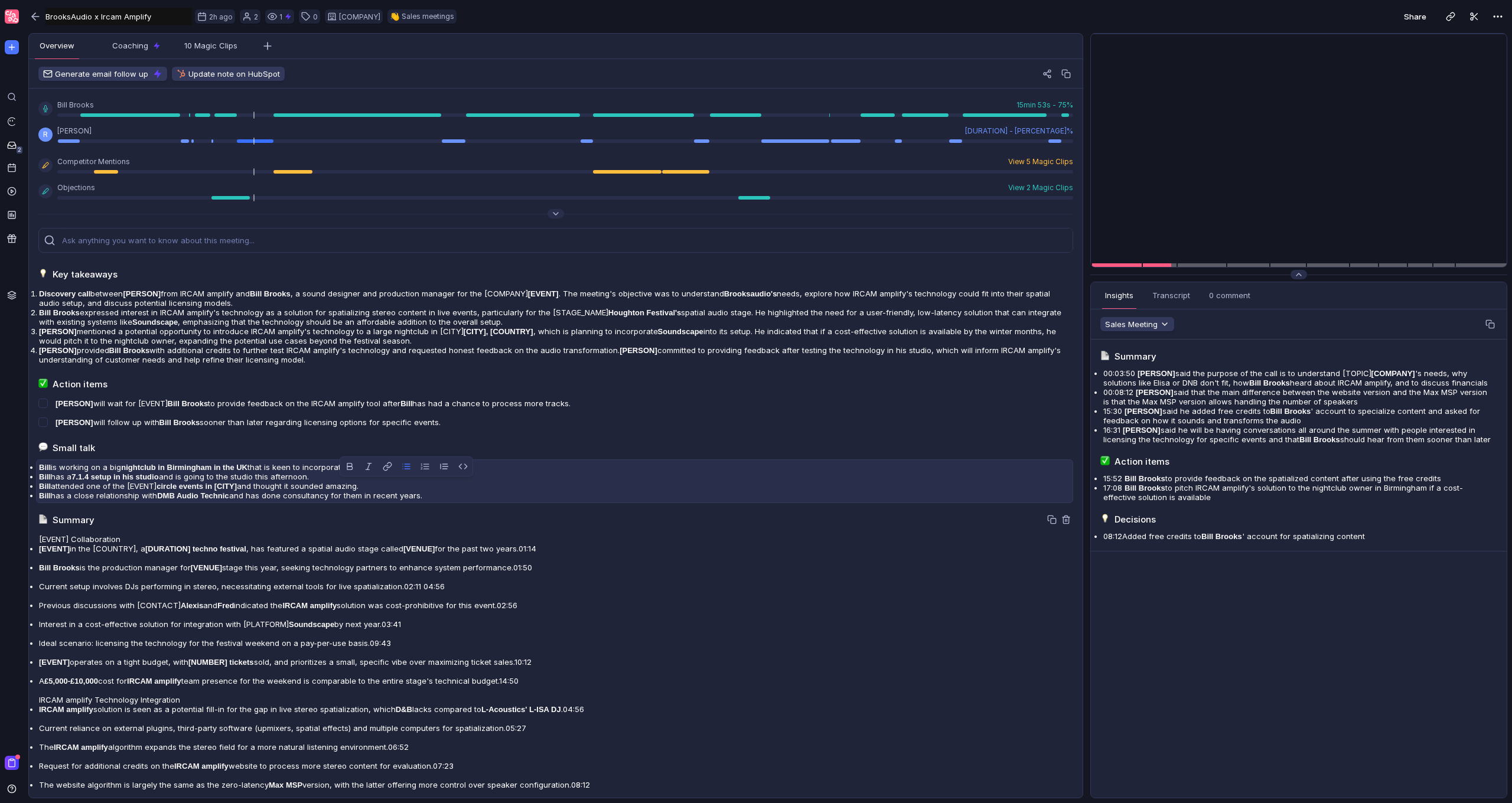 drag, startPoint x: 415, startPoint y: 487, endPoint x: 347, endPoint y: 562, distance: 101.2373 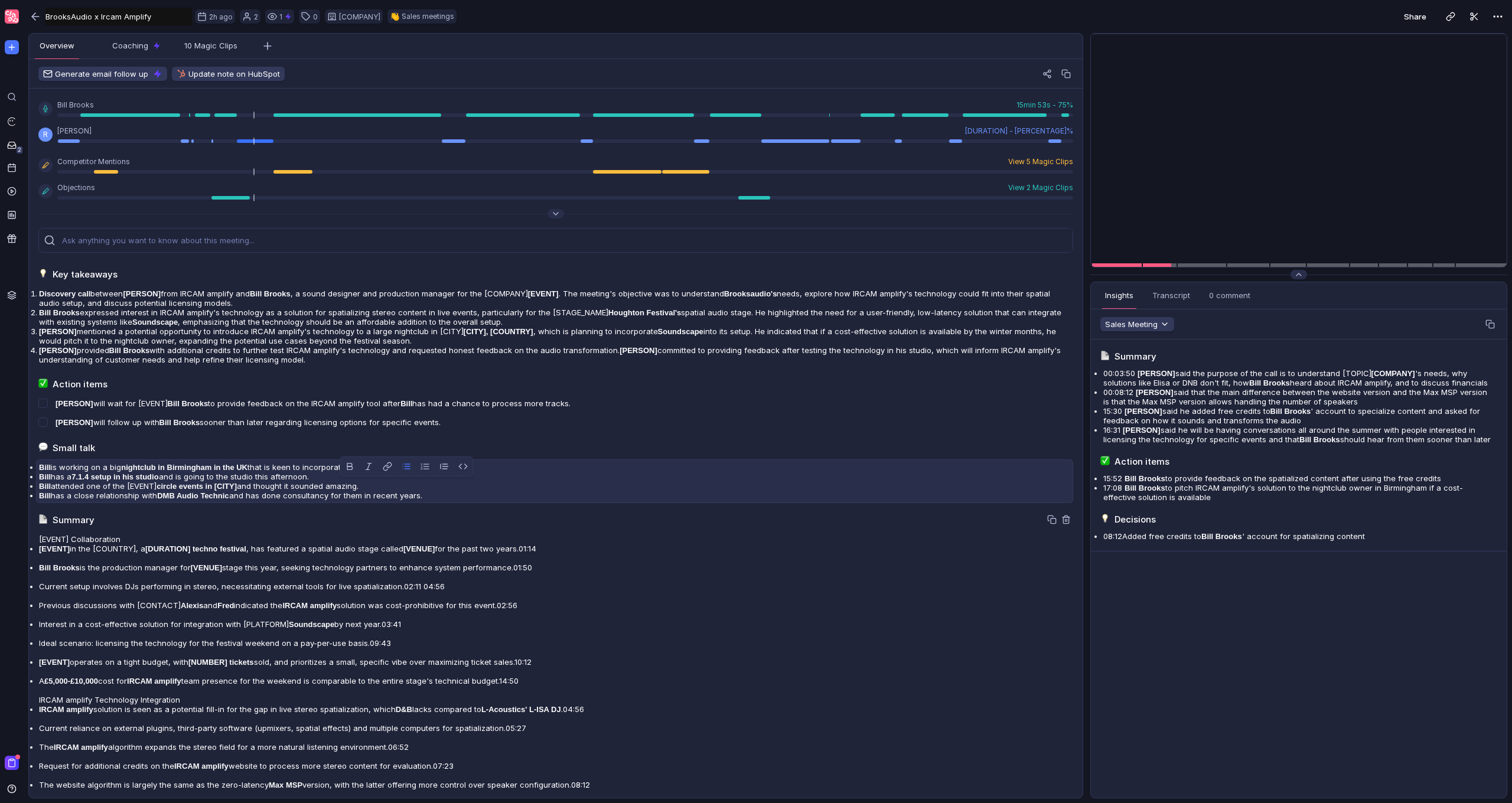 click on "Key takeaways Discovery call between [PERSON] from IRCAM amplify and [PERSON], a sound designer and production manager for the [EVENT]. The meeting's objective was to understand [COMPANY]'s needs, explore how IRCAM amplify's technology could fit into their spatial audio setup, and discuss potential licensing models. [PERSON] expressed interest in IRCAM amplify's technology as a solution for spatializing stereo content in live events, particularly for the [EVENT]'s spatial audio stage. He highlighted the need for a user-friendly, low-latency solution that can integrate with existing systems like [SOFTWARE], emphasizing that the technology should be an affordable addition to the overall setup. [PERSON] mentioned a potential opportunity to introduce IRCAM amplify's technology to a large nightclub in [CITY], [COUNTRY], which is planning to incorporate [SOFTWARE] [PERSON] provided [PERSON] [PERSON] Action items [PERSON] will wait for [PERSON] [PERSON]" at bounding box center (556, 657) 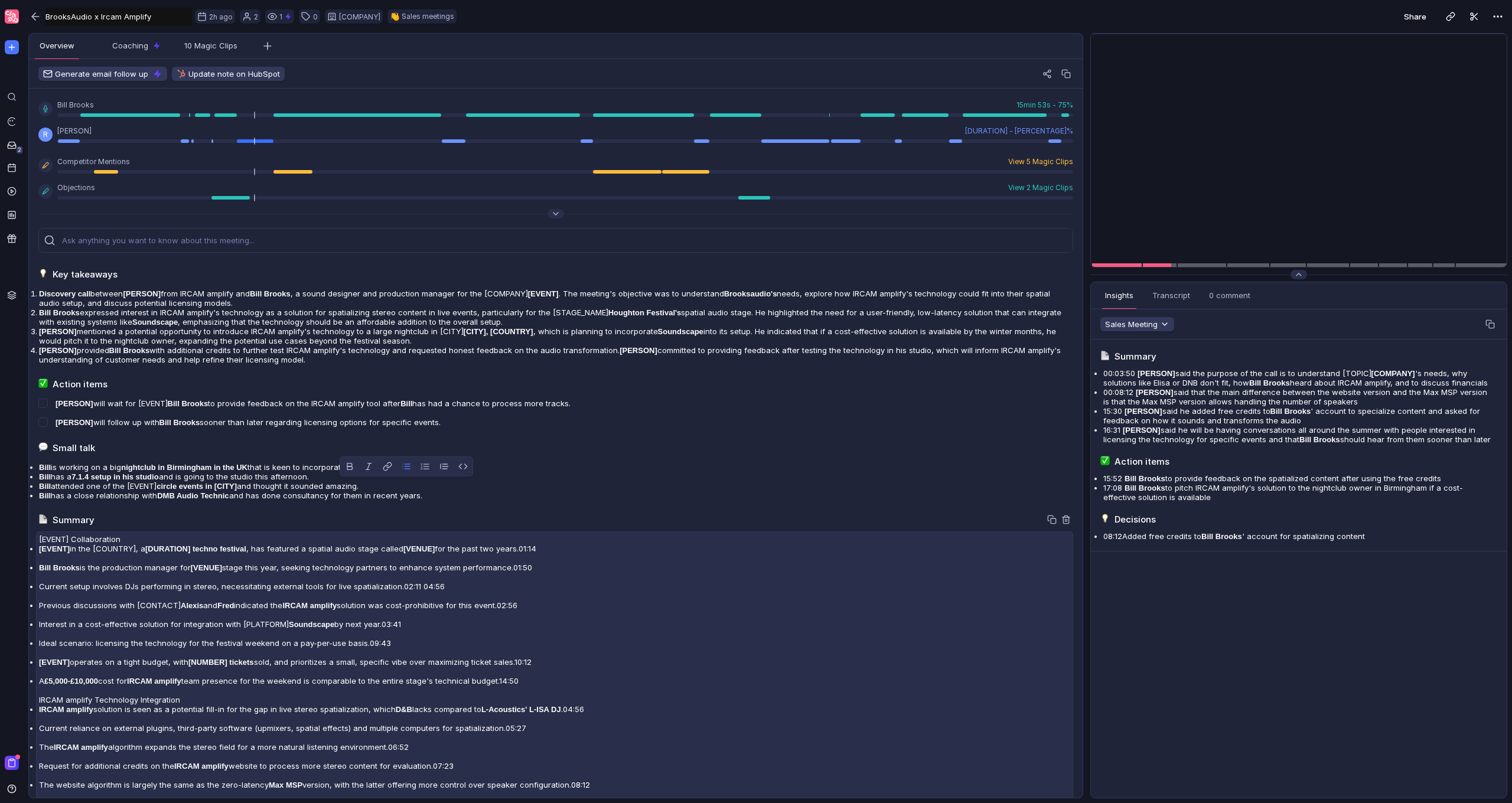 click on "[Festival Name]  in the UK, a  24-hour techno festival , has featured a spatial audio stage called  The Warehouse  for the past two years.  01:14" at bounding box center (555, 467) 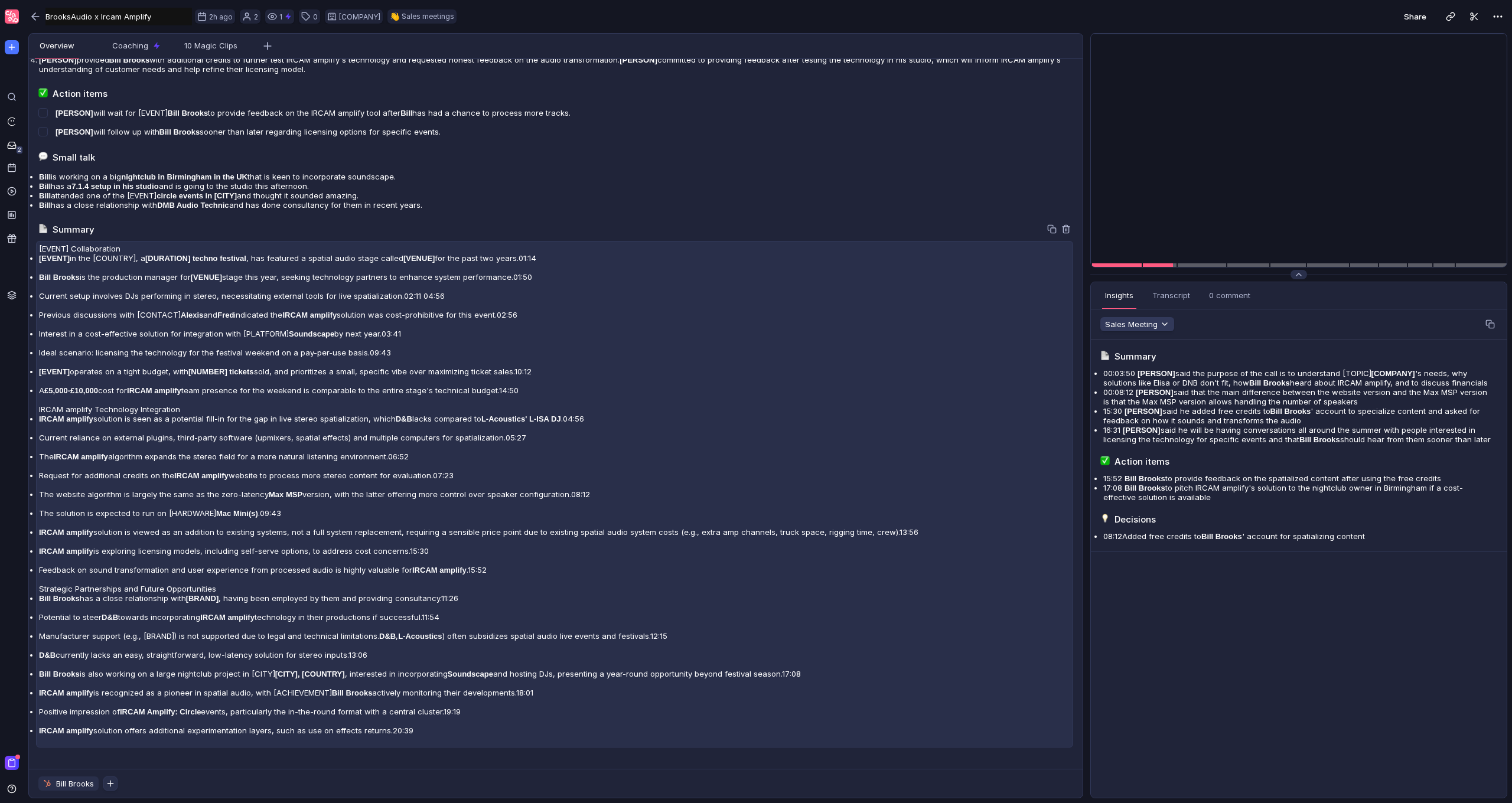 scroll, scrollTop: 0, scrollLeft: 0, axis: both 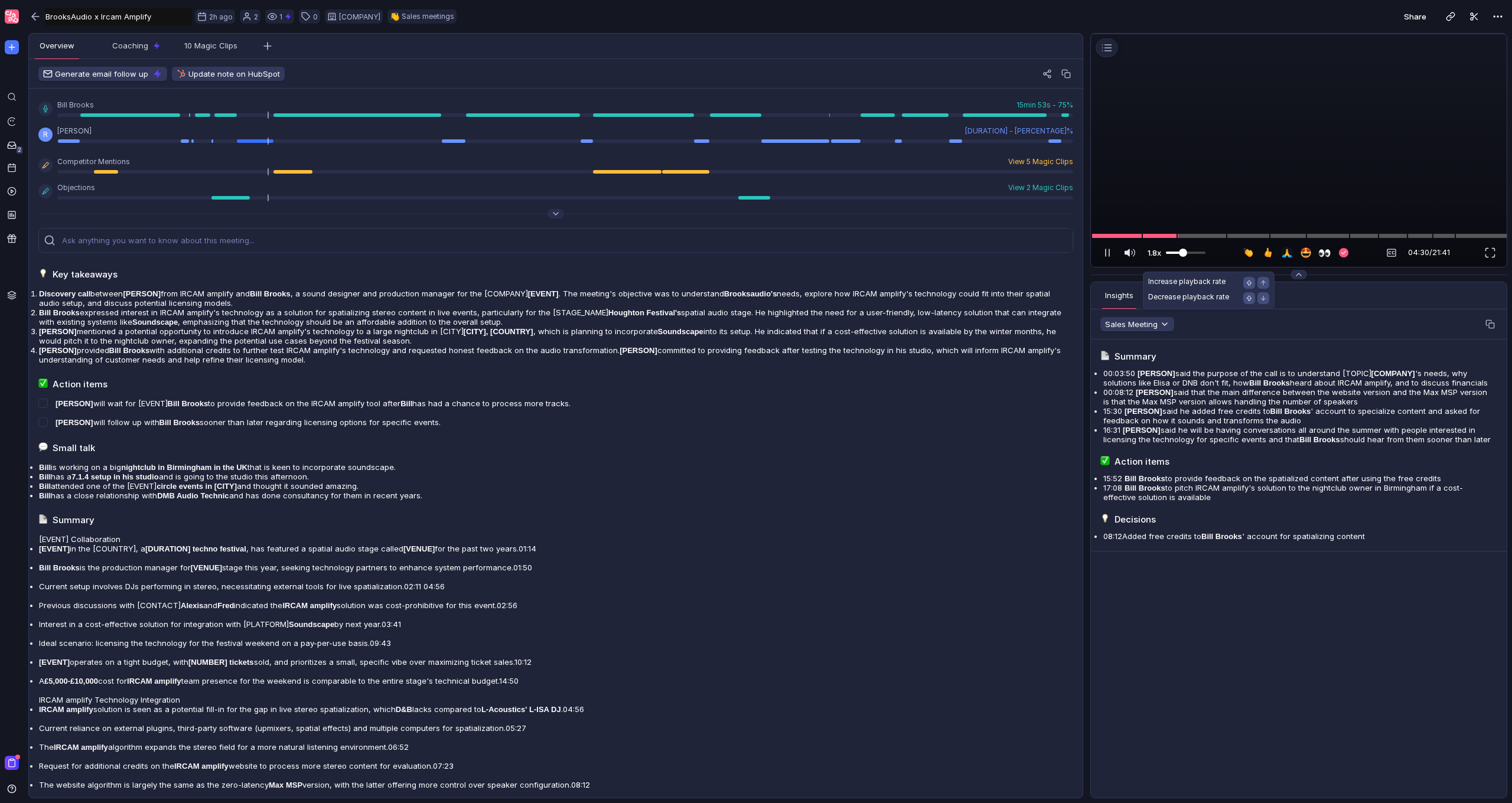 click at bounding box center [1183, 253] 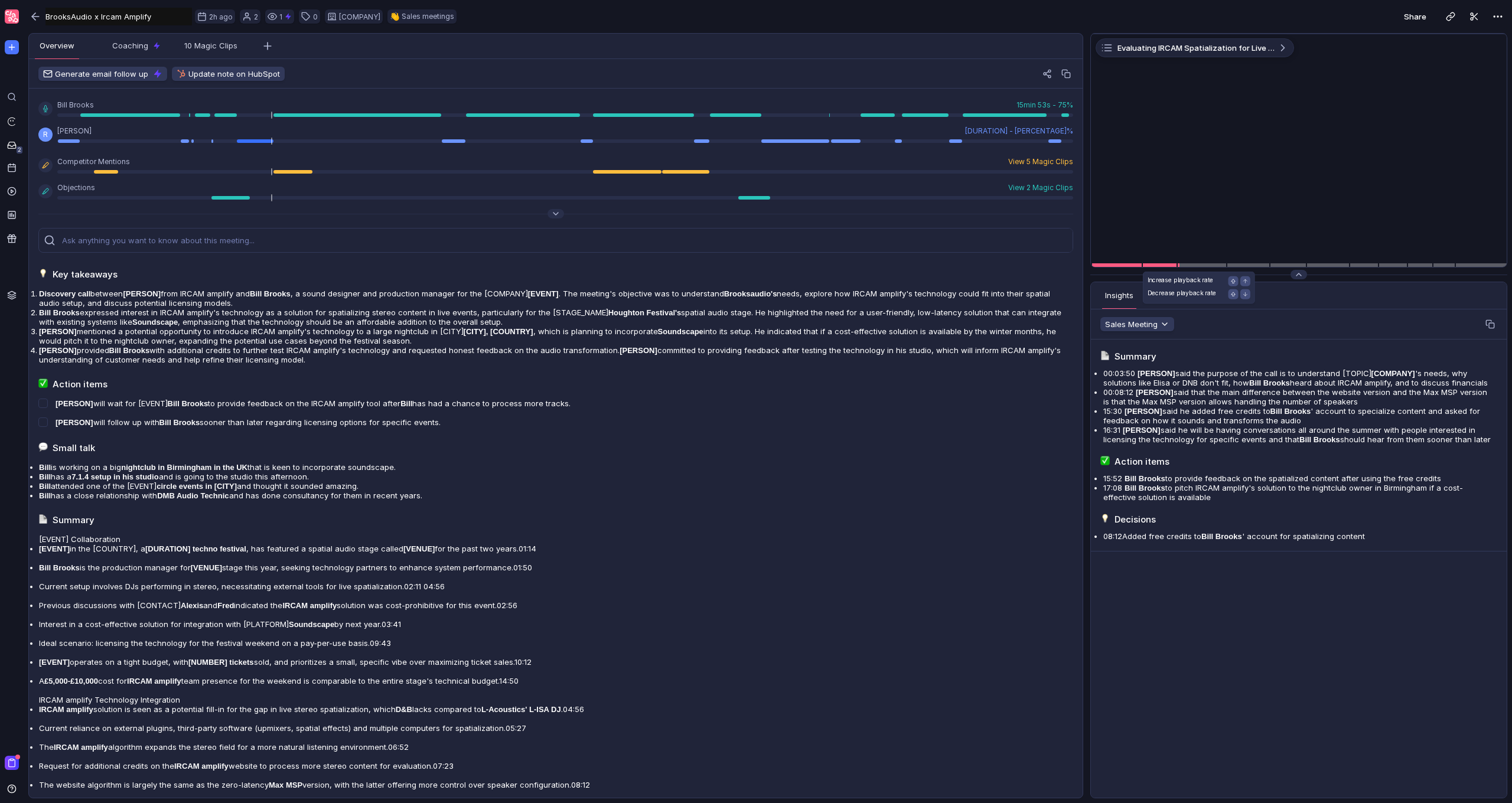 click on "Sales Meeting" at bounding box center [1299, 324] 